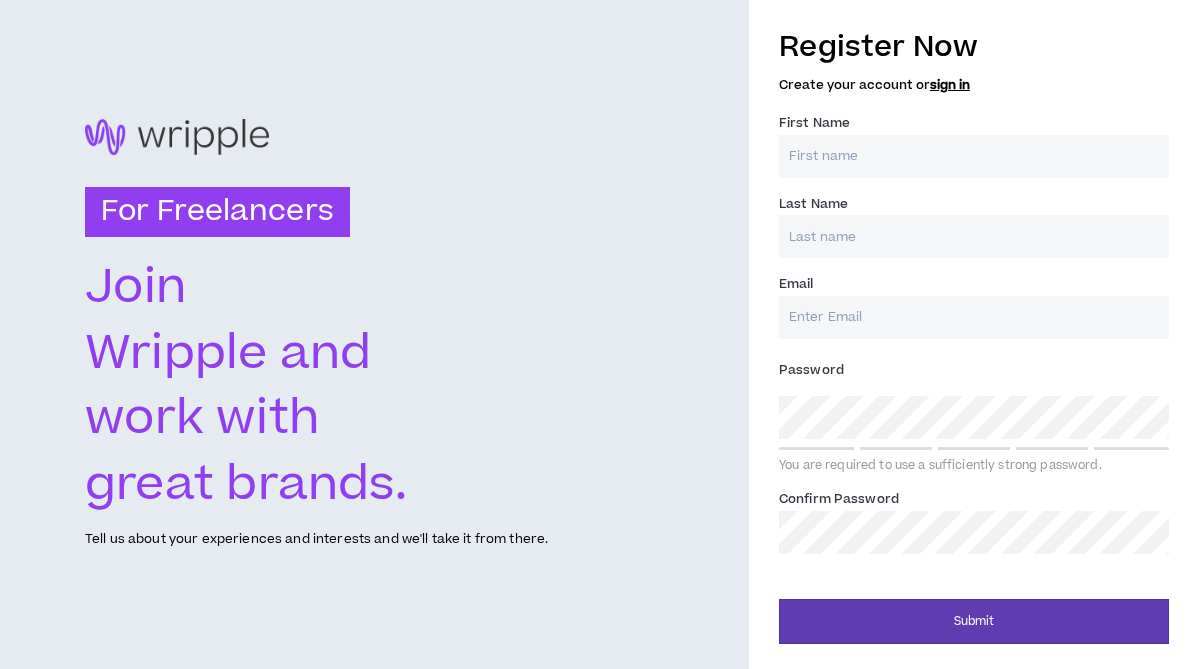 scroll, scrollTop: 0, scrollLeft: 0, axis: both 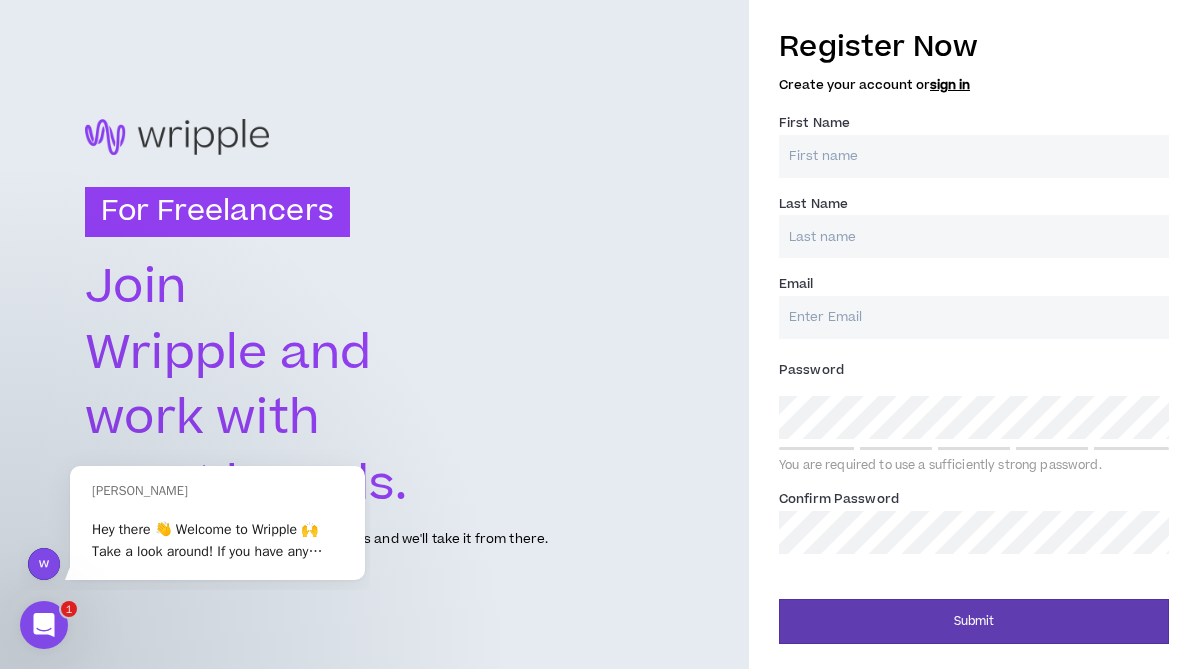 click on "First Name  *" at bounding box center (974, 156) 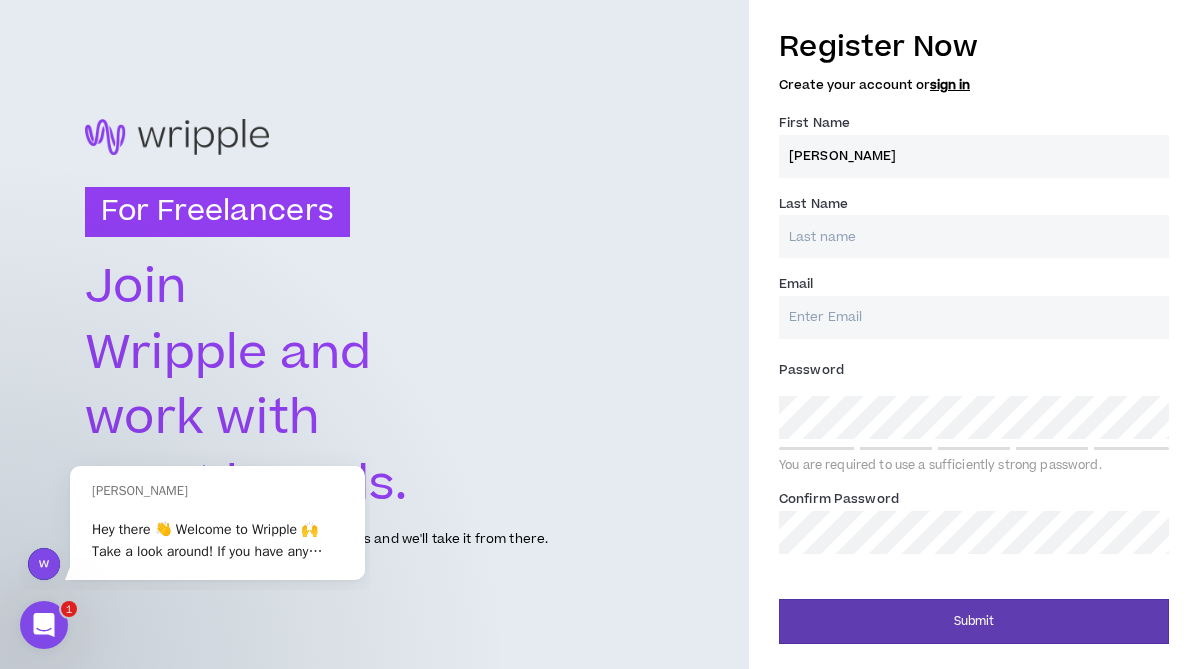 type on "[PERSON_NAME]" 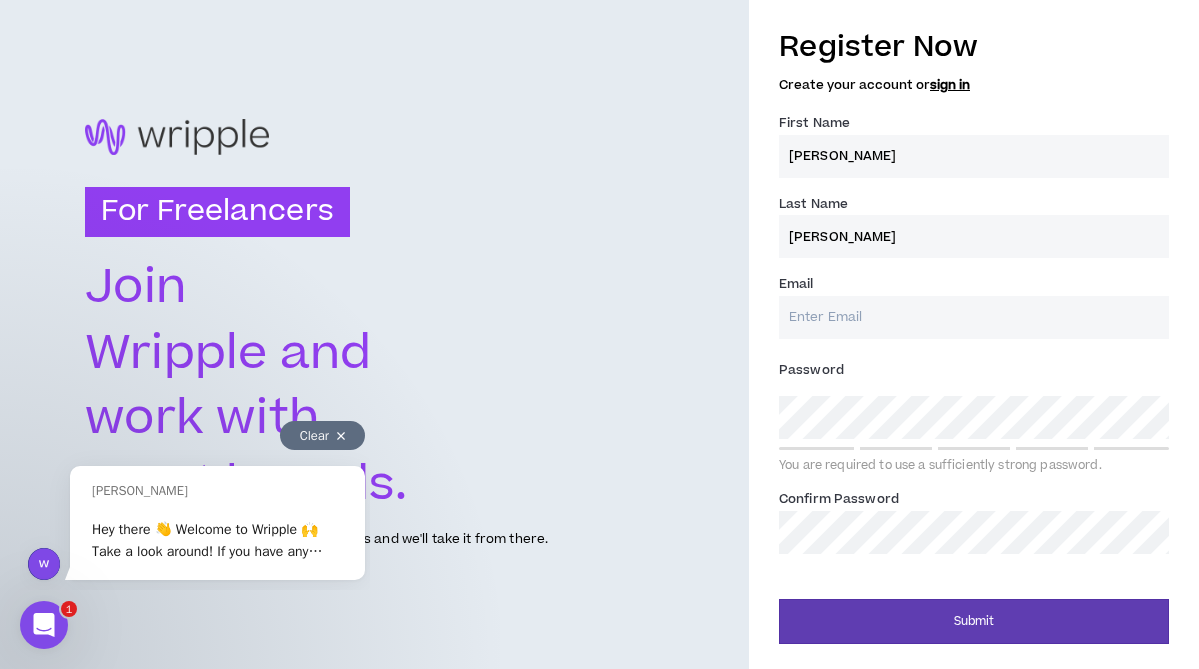 type on "[PERSON_NAME]" 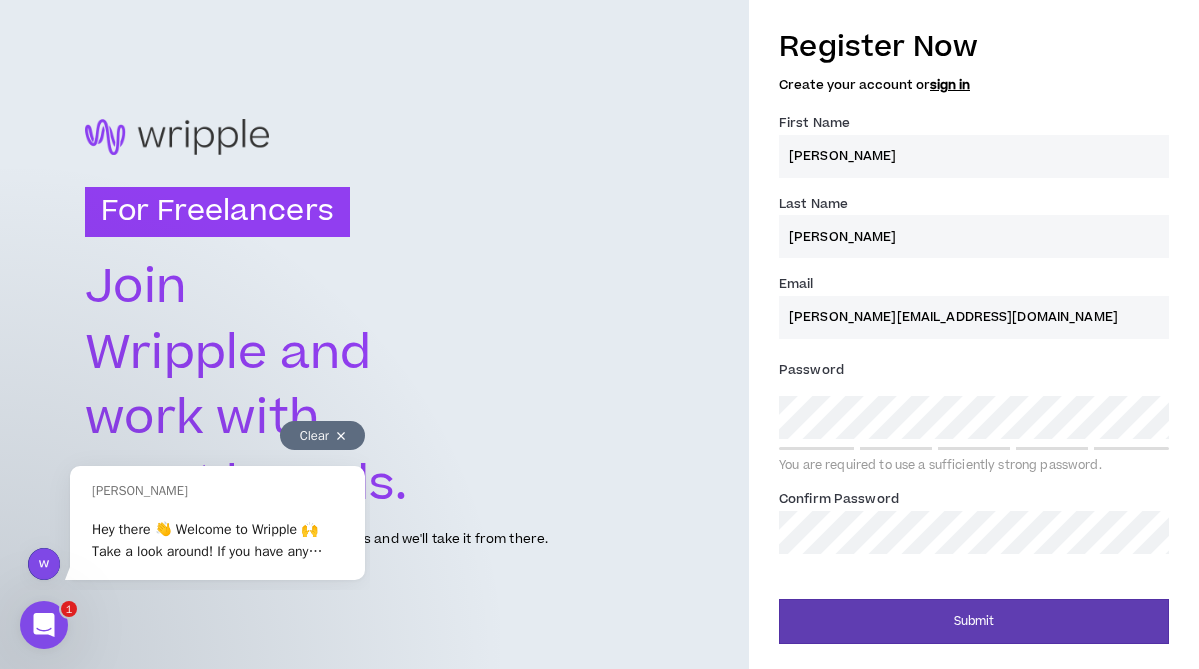 type on "[PERSON_NAME][EMAIL_ADDRESS][DOMAIN_NAME]" 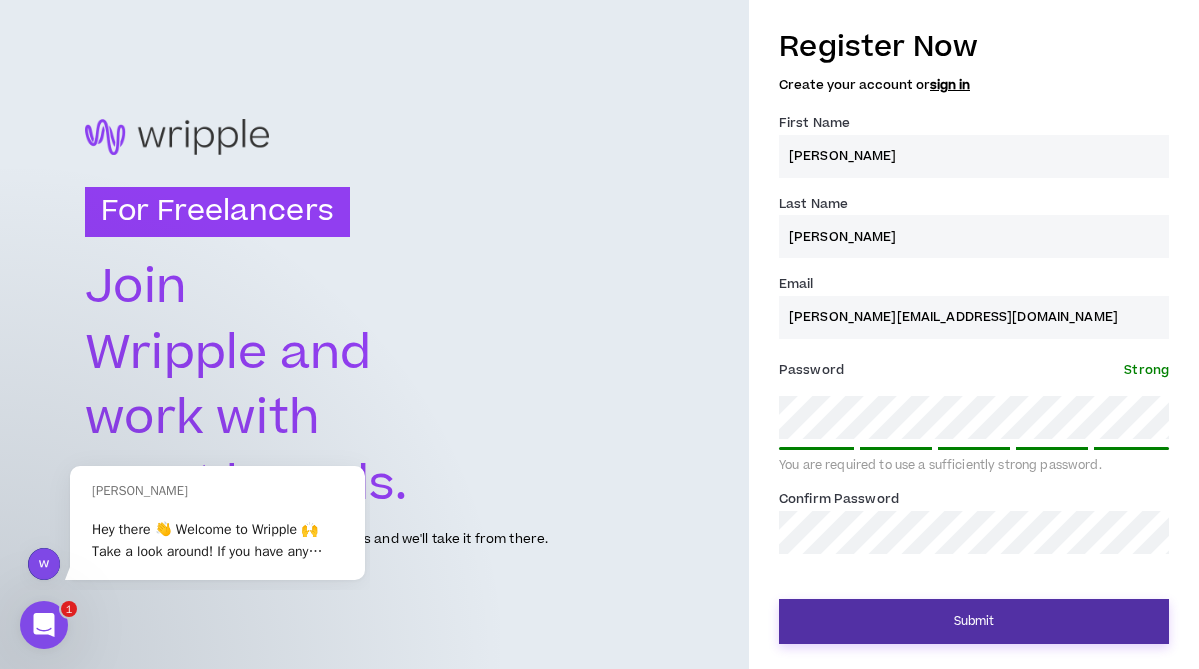 click on "Submit" at bounding box center [974, 621] 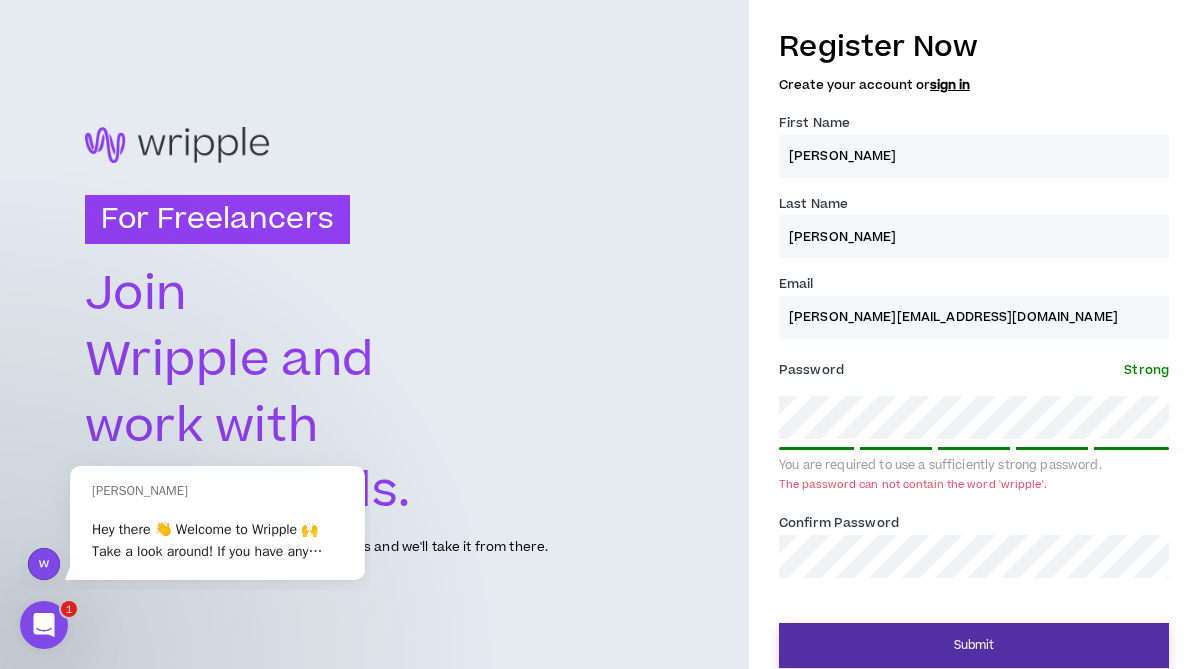 scroll, scrollTop: 14, scrollLeft: 0, axis: vertical 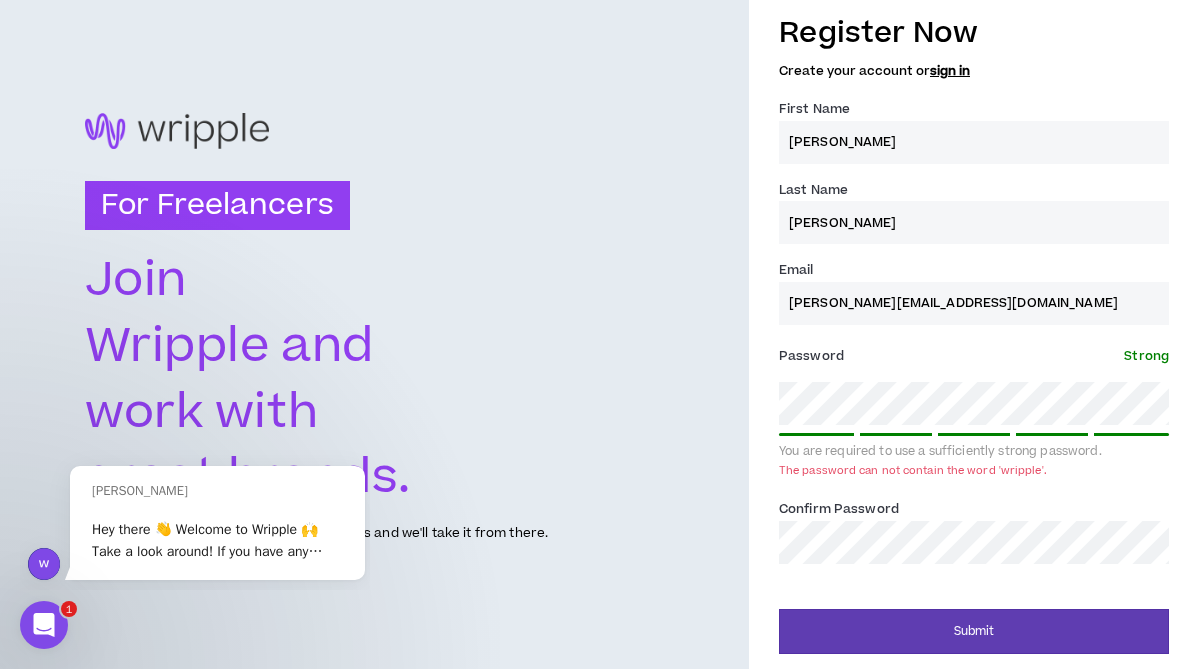 click on "For Freelancers [PERSON_NAME] and work with great brands. Tell us about your experiences and interests and we'll take it from there. Register Now Create your account or  sign in First Name  * [PERSON_NAME] Last Name  * [PERSON_NAME] Email  * [PERSON_NAME][EMAIL_ADDRESS][DOMAIN_NAME] Password  * Strong You are required to use a sufficiently strong password. The password can not contain the word 'wripple'. Confirm Password  * Submit" at bounding box center (599, 328) 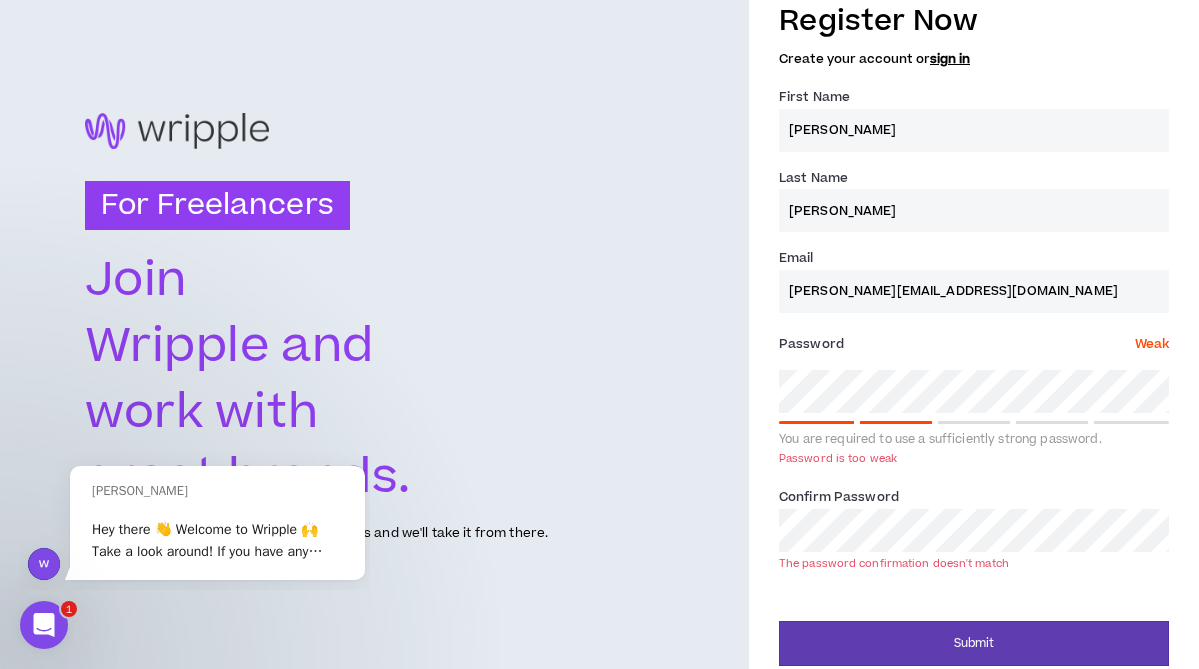 scroll, scrollTop: 14, scrollLeft: 0, axis: vertical 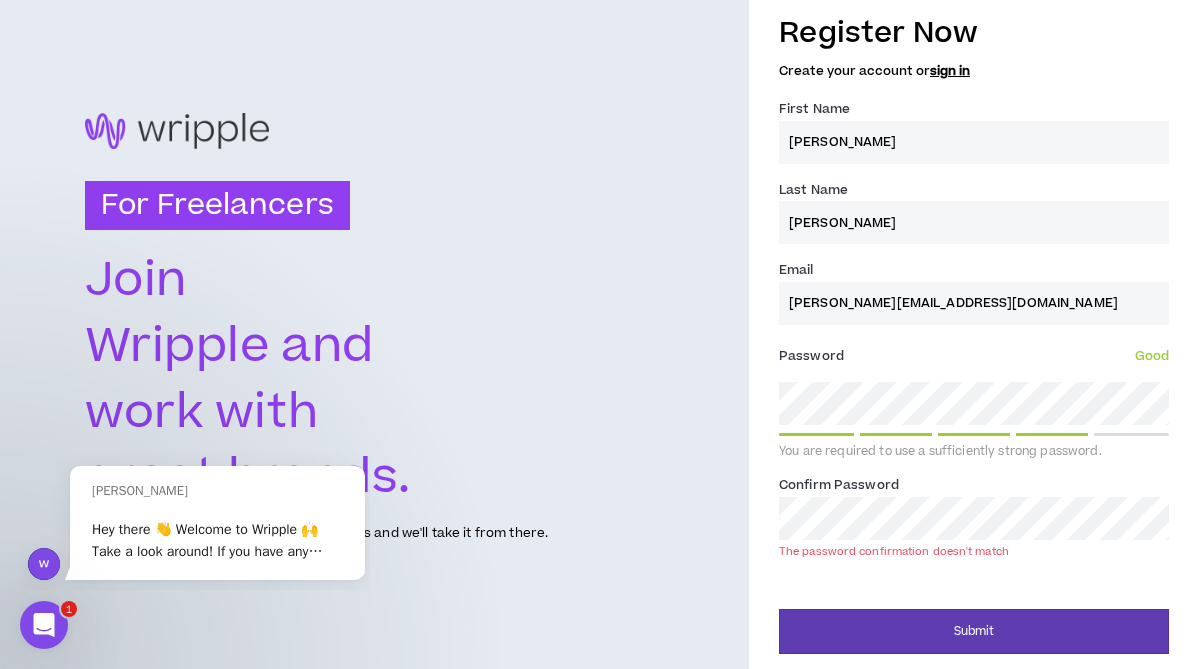 click on "For Freelancers [PERSON_NAME] and work with great brands. Tell us about your experiences and interests and we'll take it from there. Register Now Create your account or  sign in First Name  * [PERSON_NAME] Last Name  * [PERSON_NAME] Email  * [PERSON_NAME][EMAIL_ADDRESS][DOMAIN_NAME] Password  * Good You are required to use a sufficiently strong password. Confirm Password  * The password confirmation doesn't match Submit" at bounding box center (599, 328) 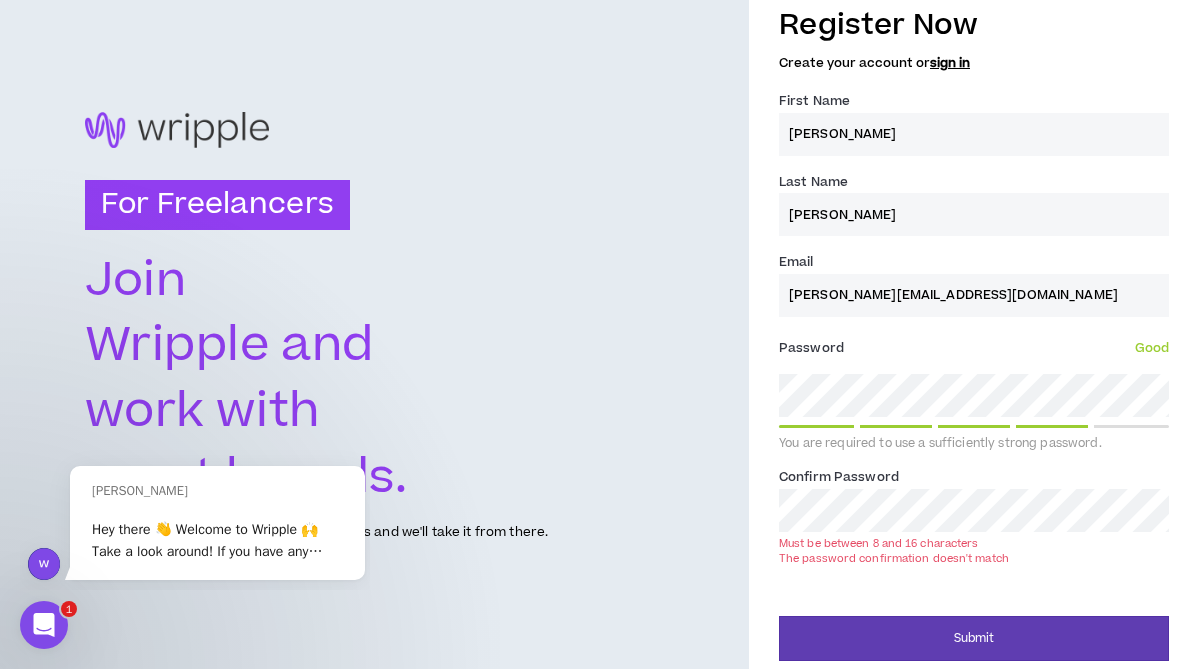 scroll, scrollTop: 14, scrollLeft: 0, axis: vertical 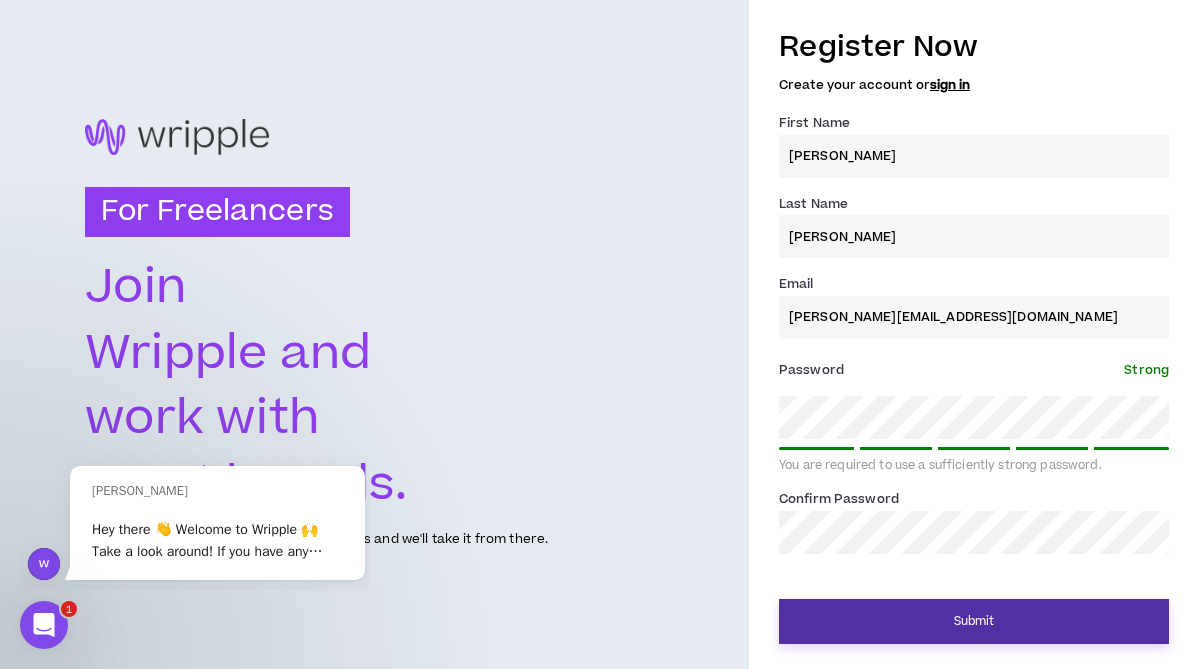click on "Submit" at bounding box center [974, 621] 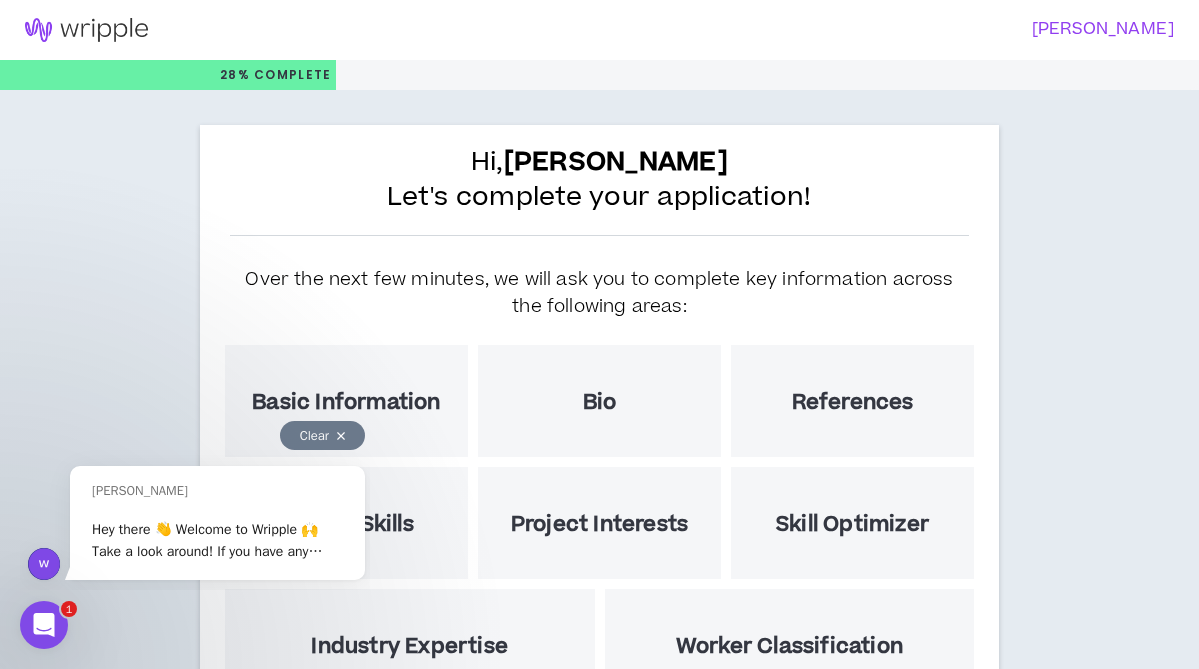 click at bounding box center [341, 436] 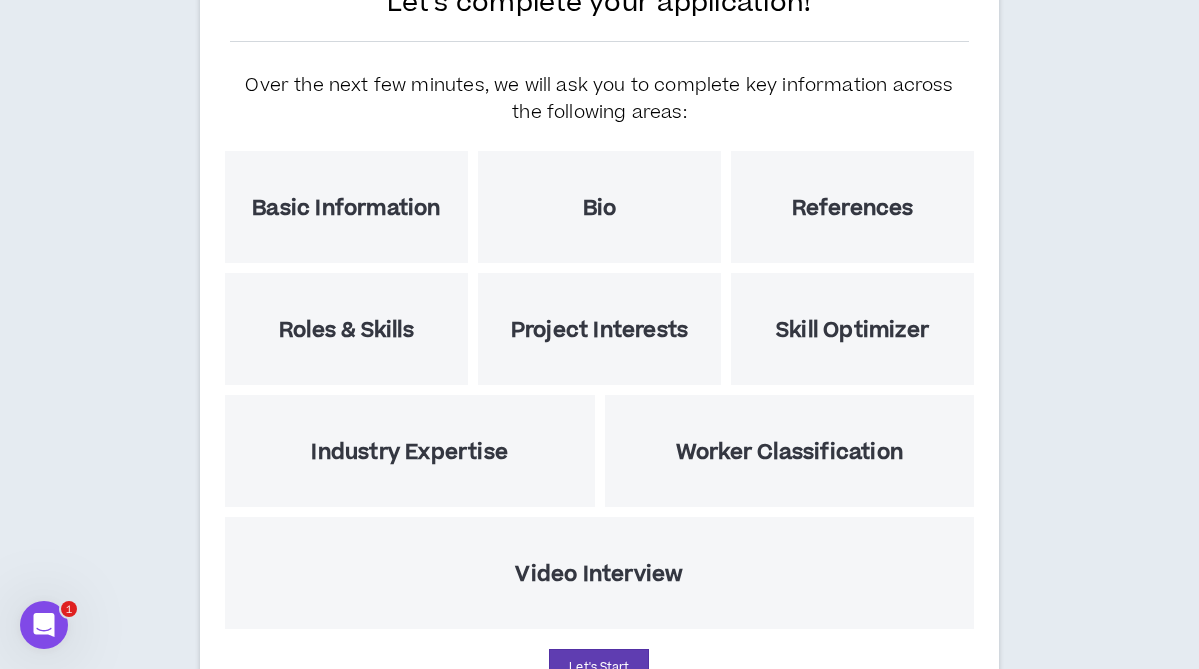 scroll, scrollTop: 0, scrollLeft: 0, axis: both 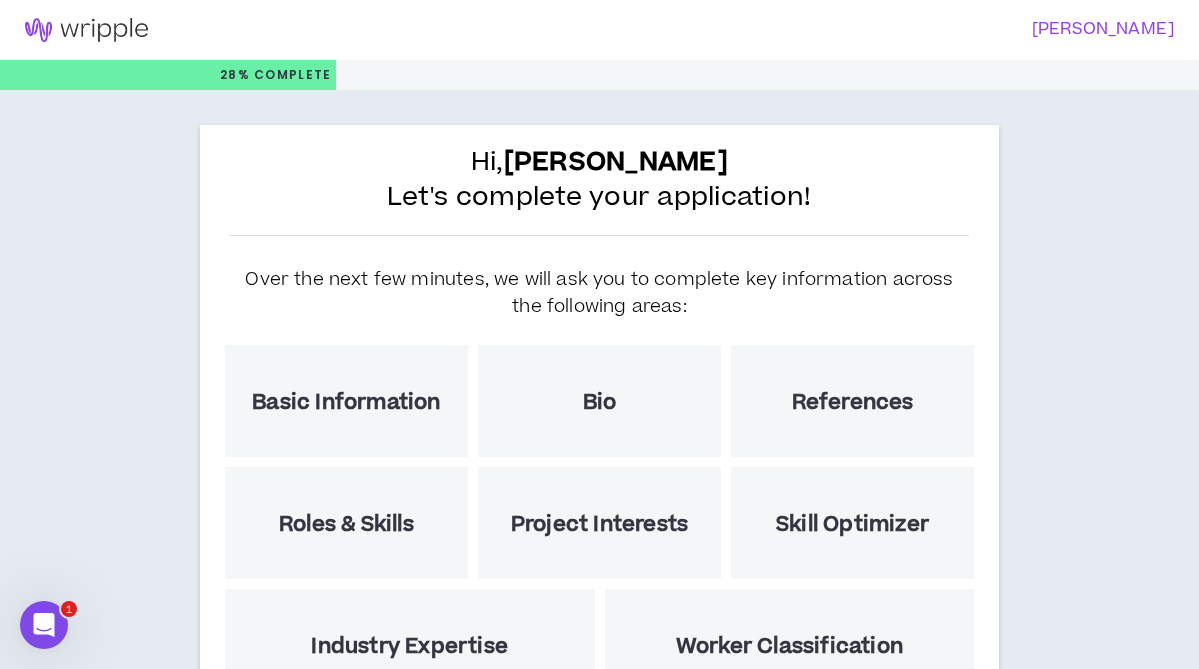 click on "Basic Information" at bounding box center (346, 402) 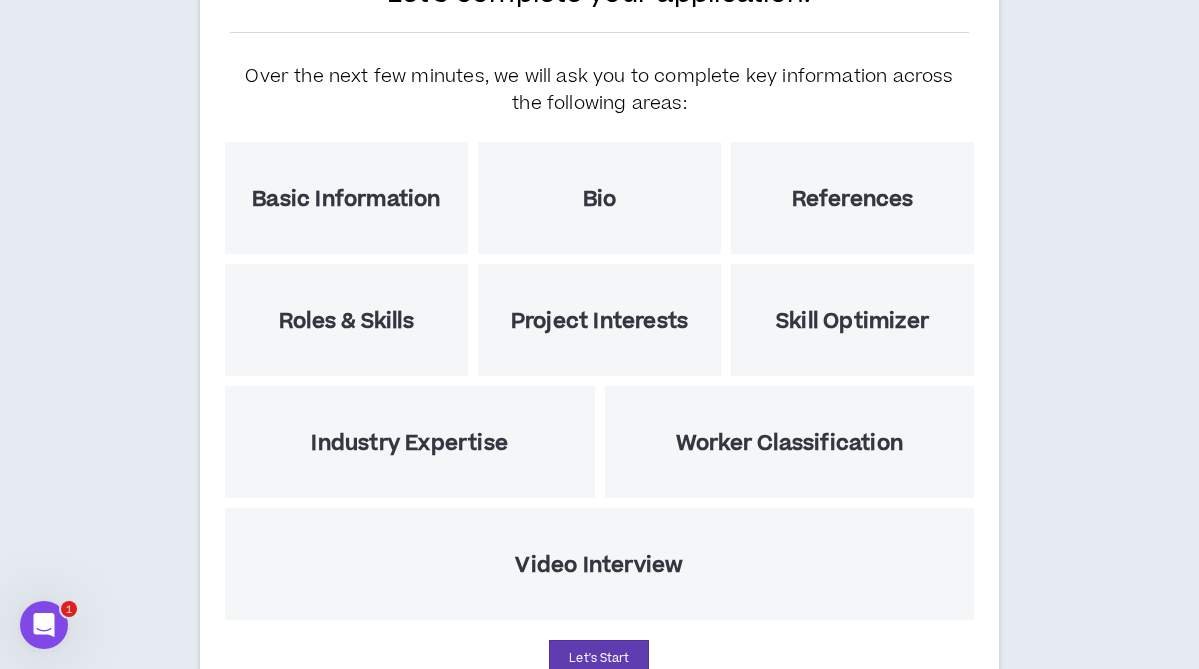 scroll, scrollTop: 296, scrollLeft: 0, axis: vertical 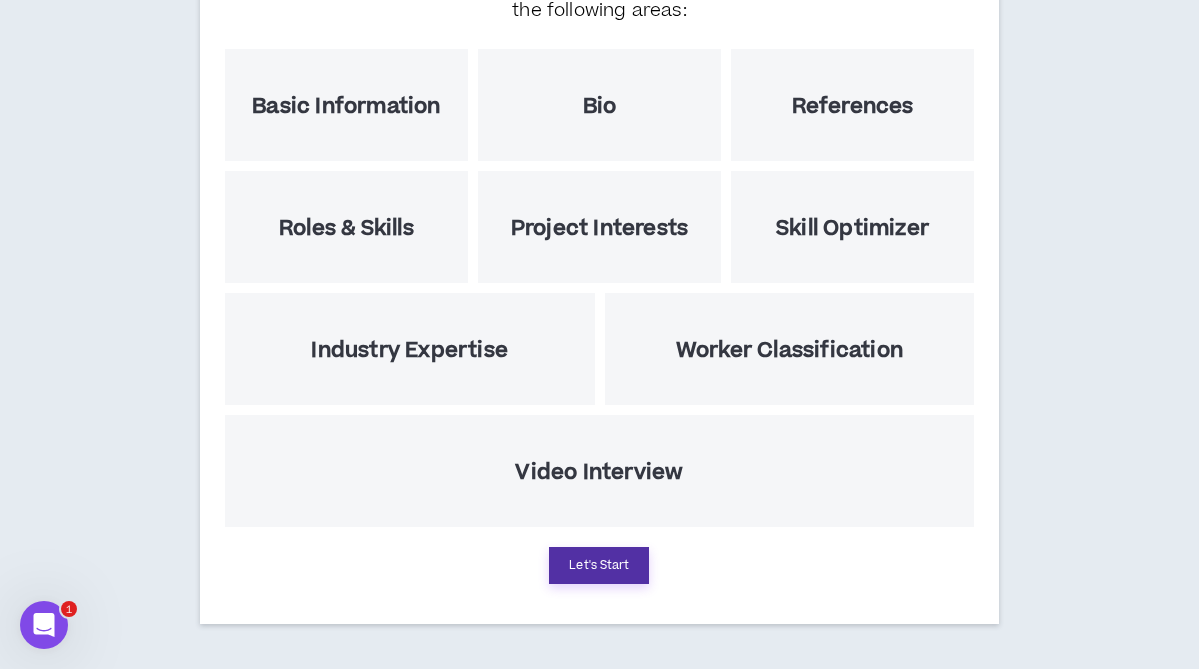 click on "Let's Start" at bounding box center [599, 565] 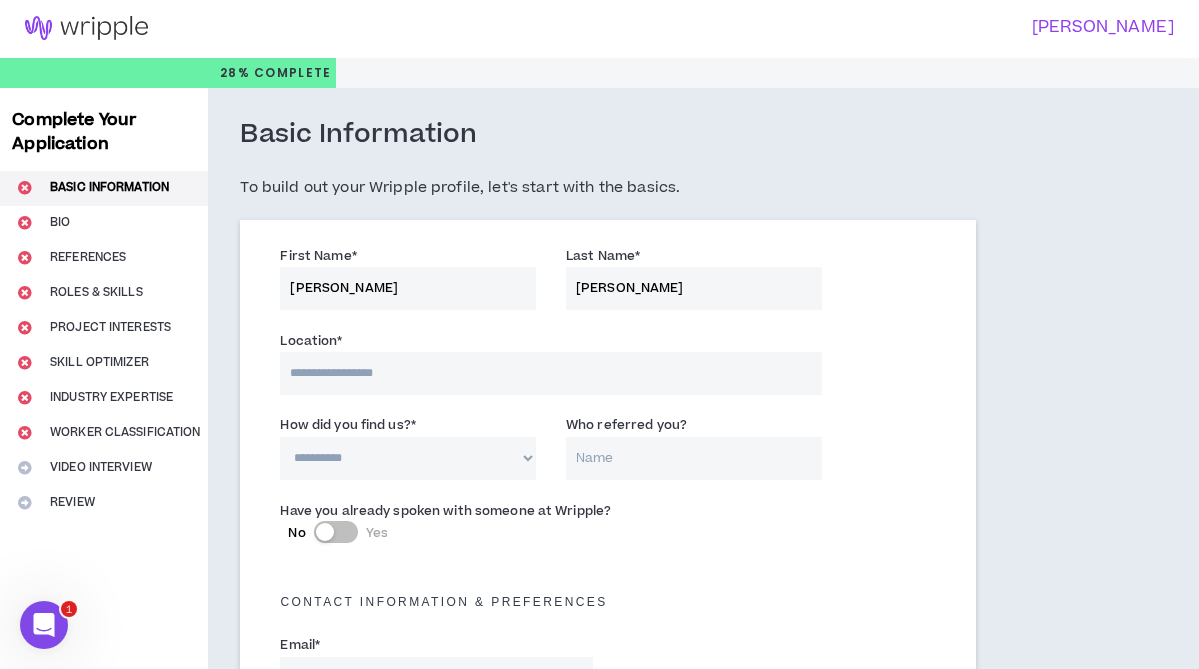 scroll, scrollTop: 0, scrollLeft: 0, axis: both 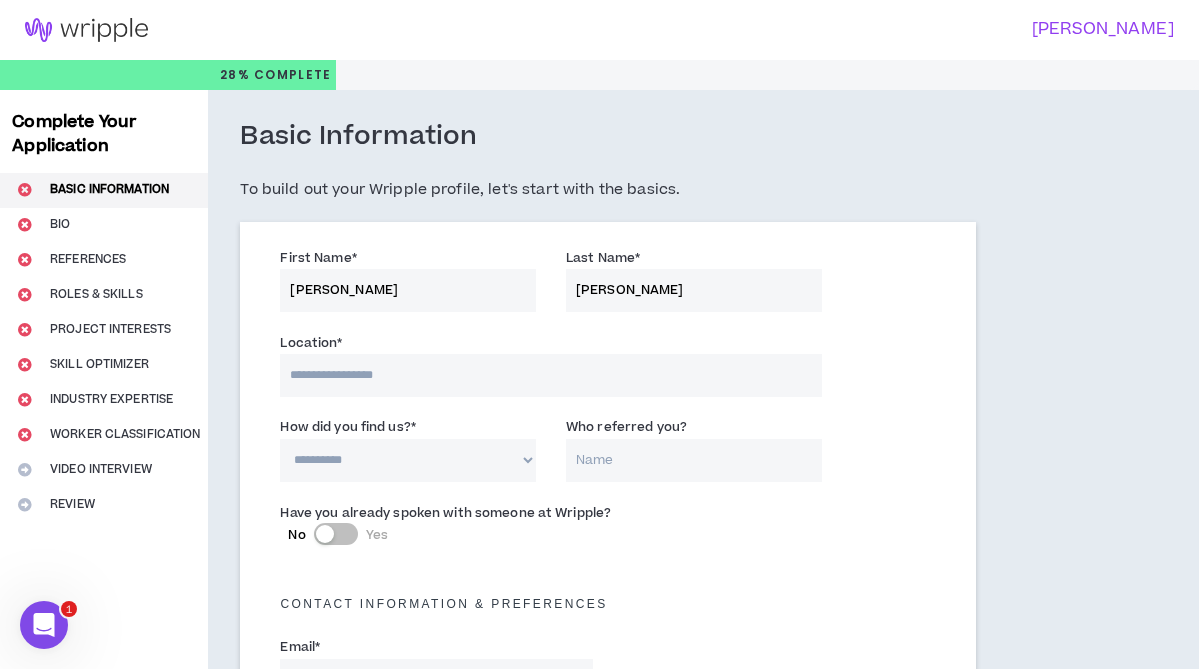 click at bounding box center [550, 375] 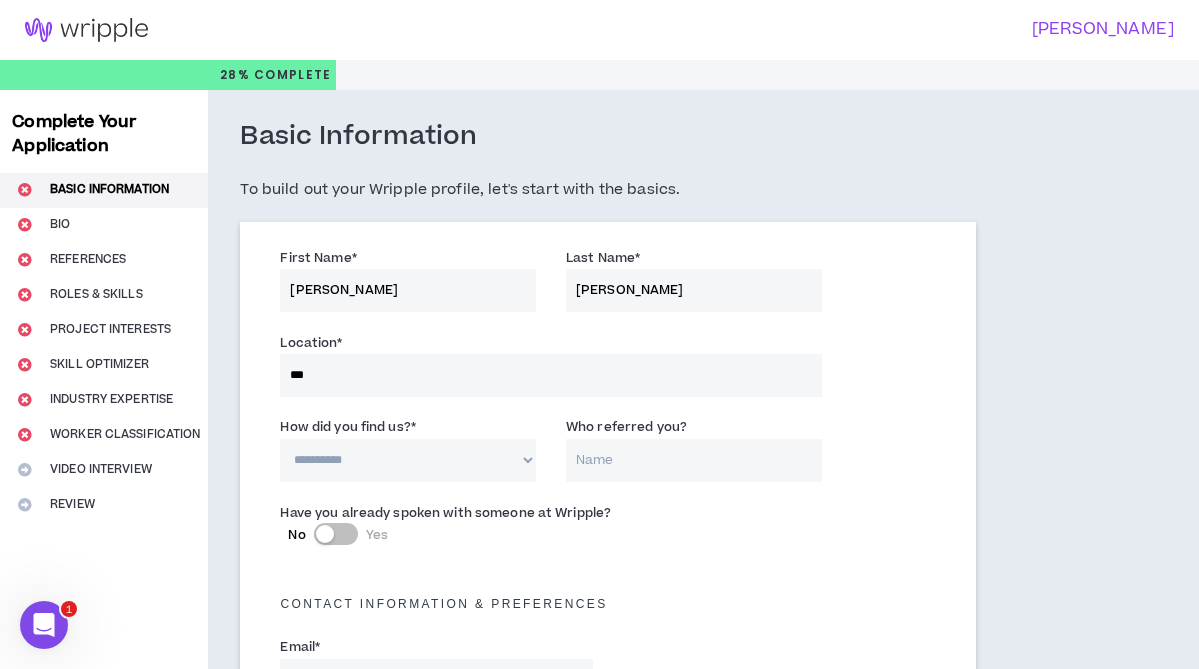 type on "****" 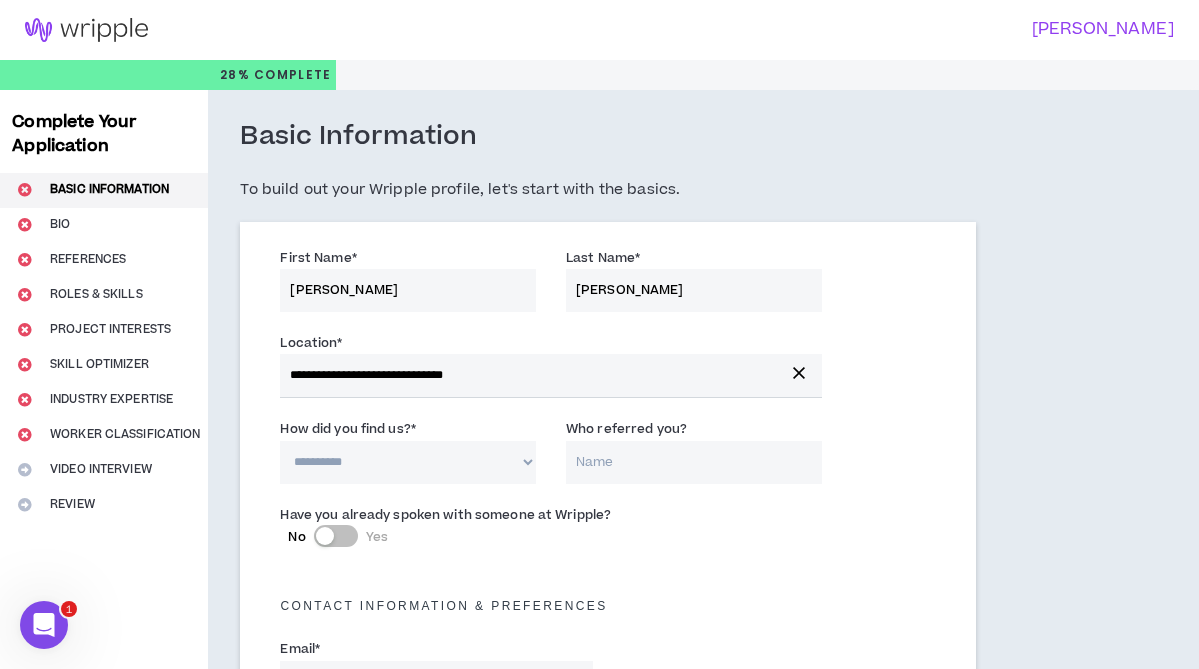 click on "**********" at bounding box center [408, 462] 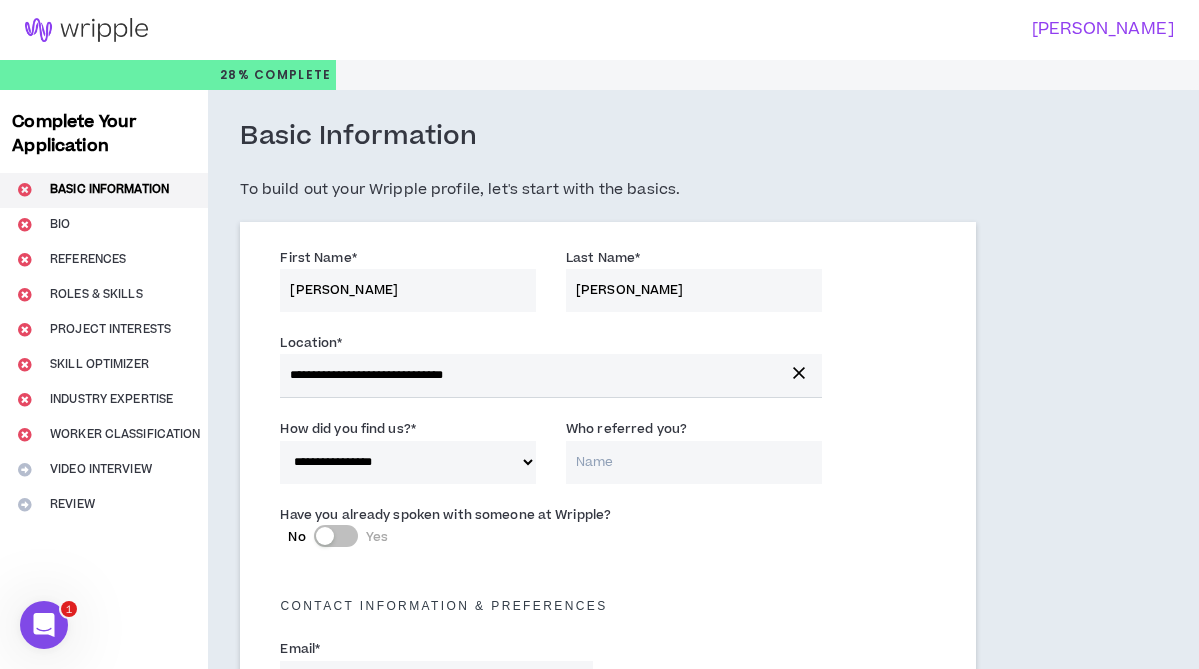 click on "Who referred you?" at bounding box center [694, 462] 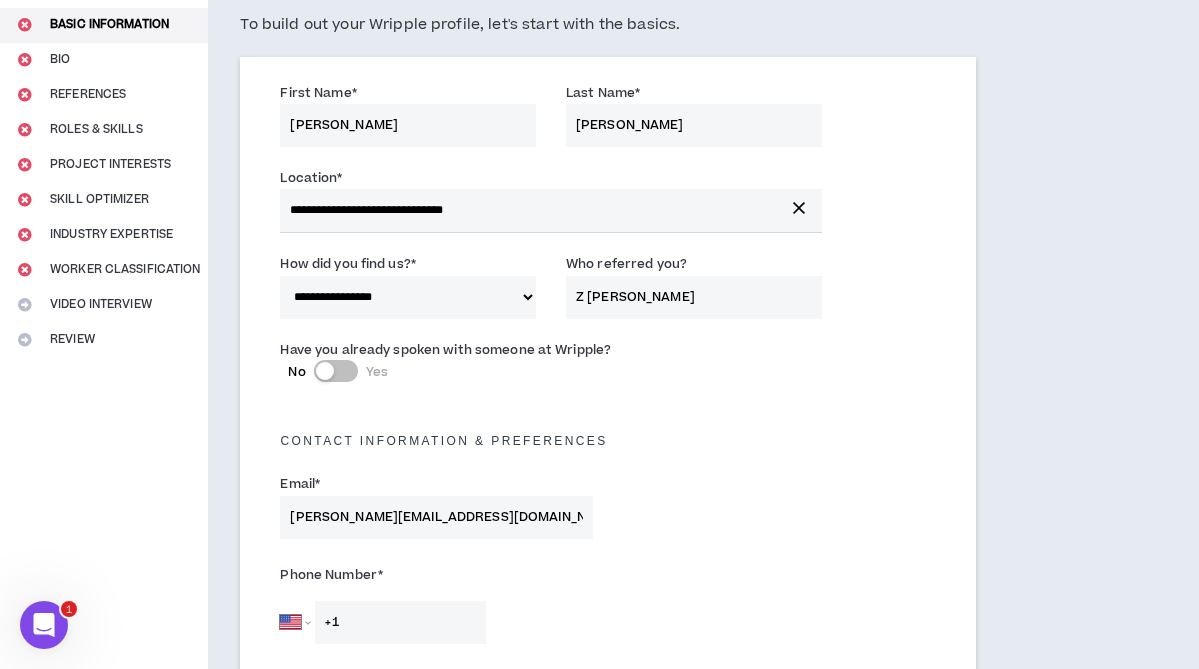 scroll, scrollTop: 178, scrollLeft: 0, axis: vertical 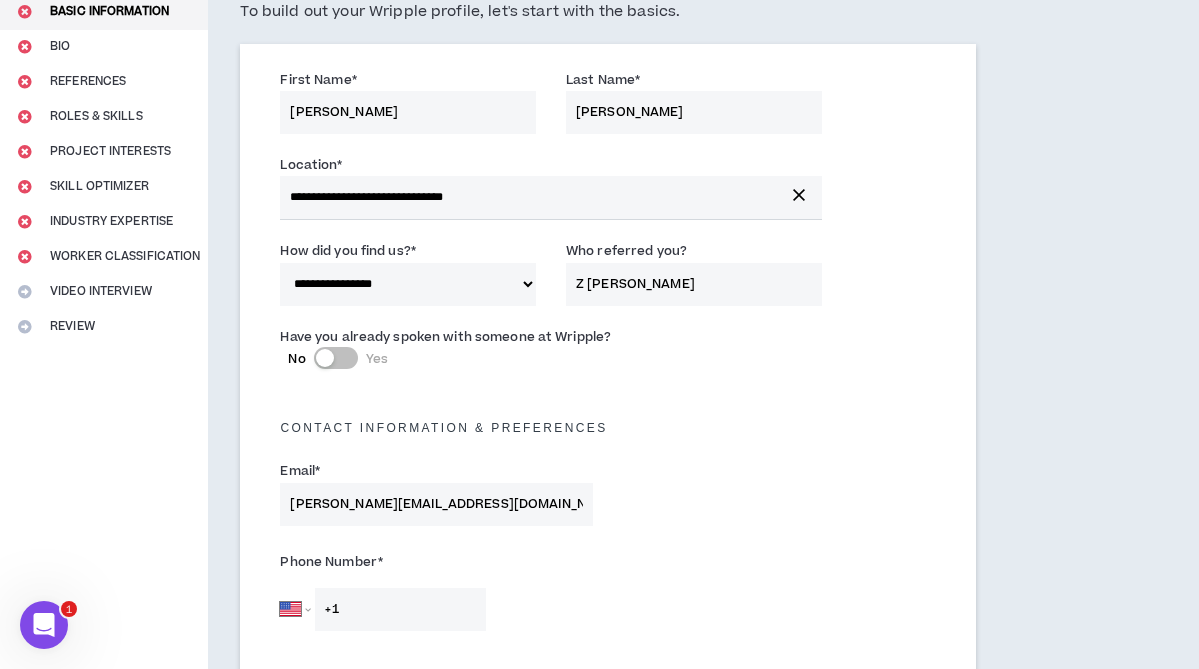 type on "Z [PERSON_NAME]" 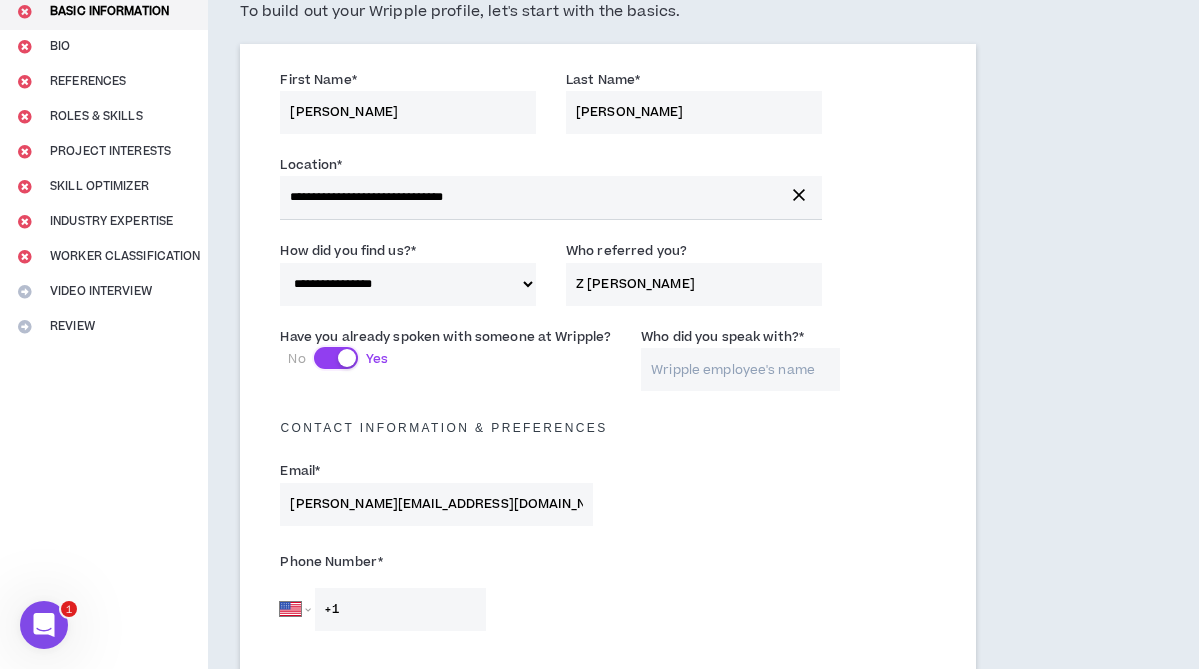 scroll, scrollTop: 249, scrollLeft: 0, axis: vertical 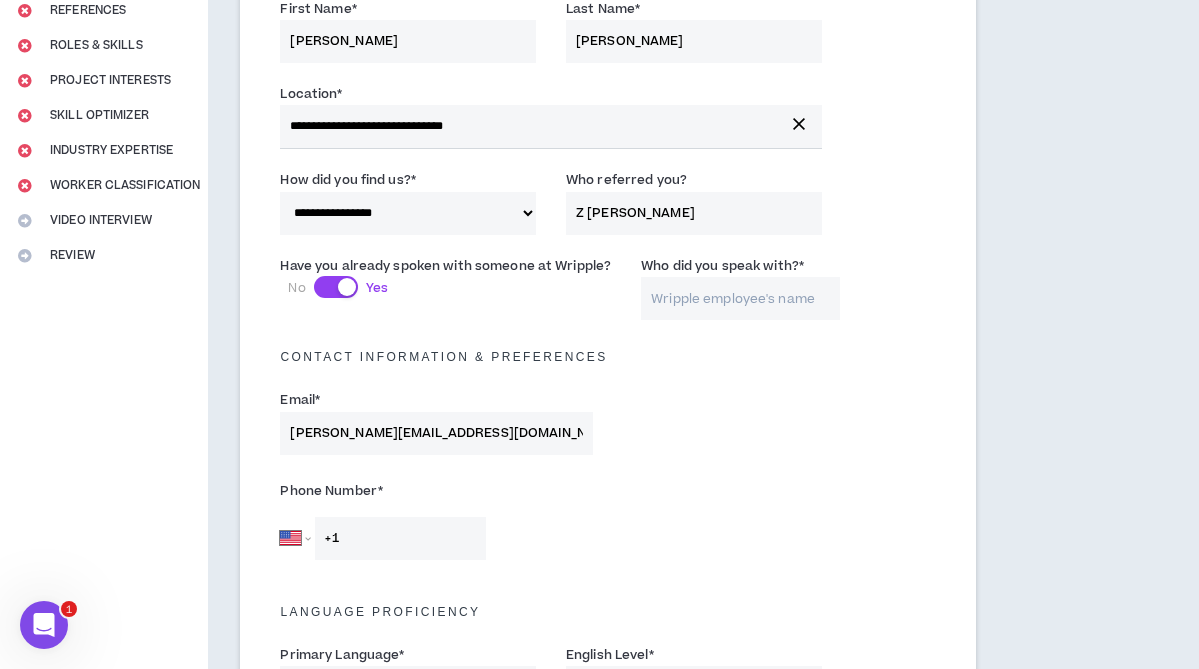 click on "Who did you speak with?  *" at bounding box center (740, 298) 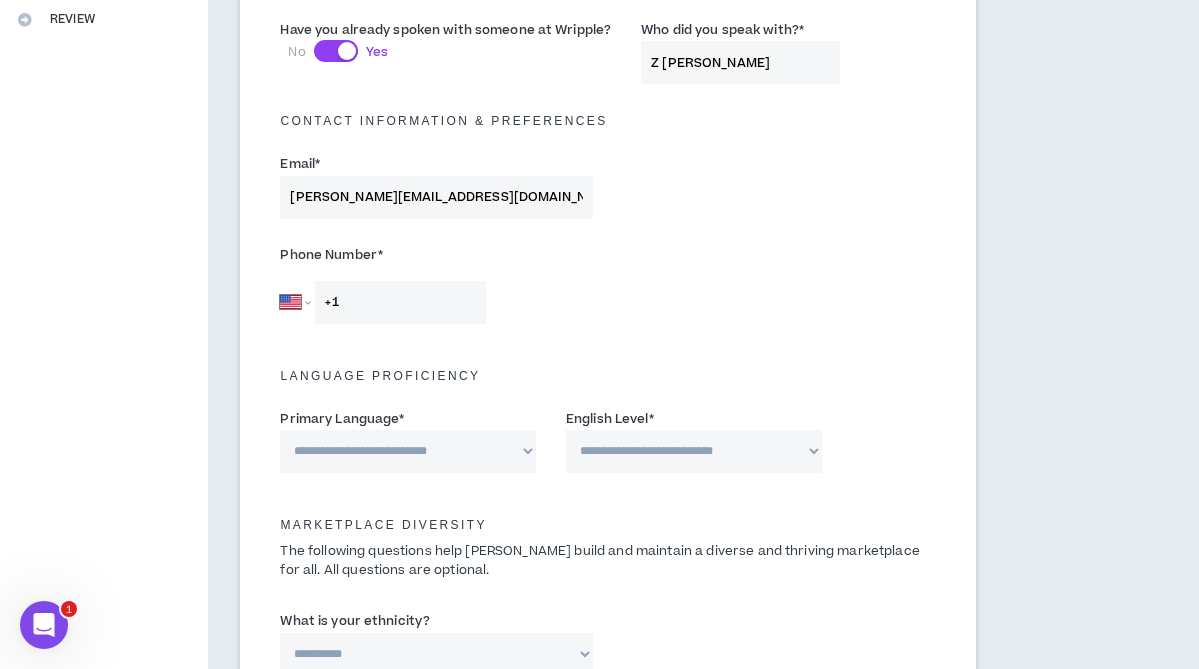 scroll, scrollTop: 492, scrollLeft: 0, axis: vertical 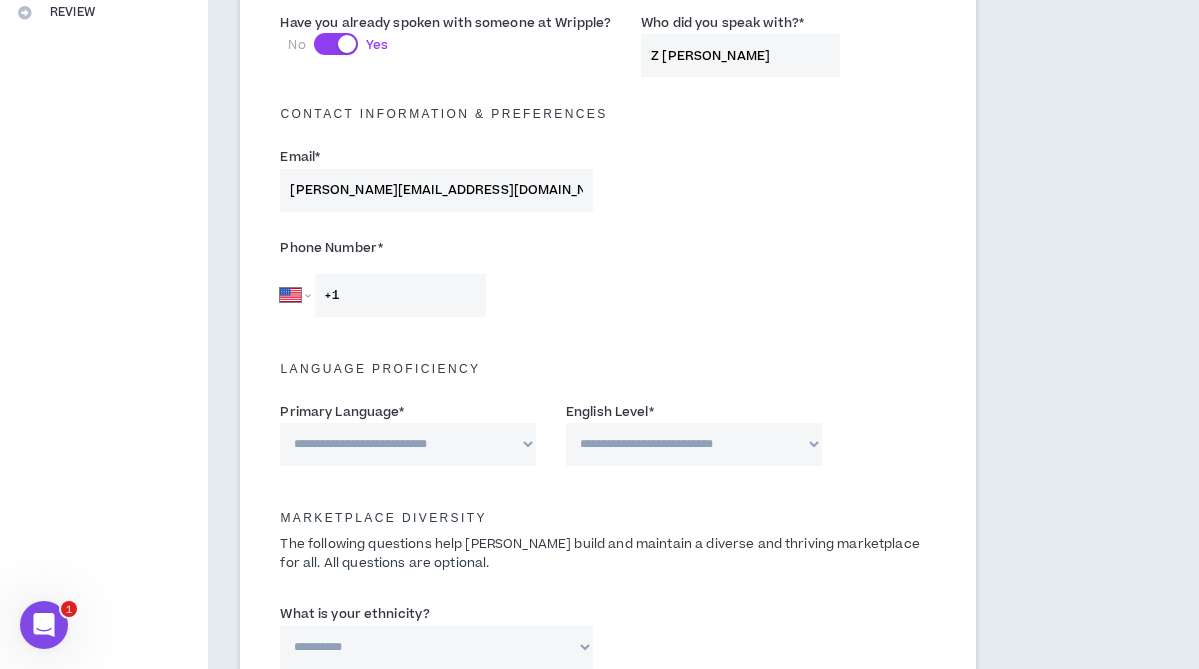 type on "Z [PERSON_NAME]" 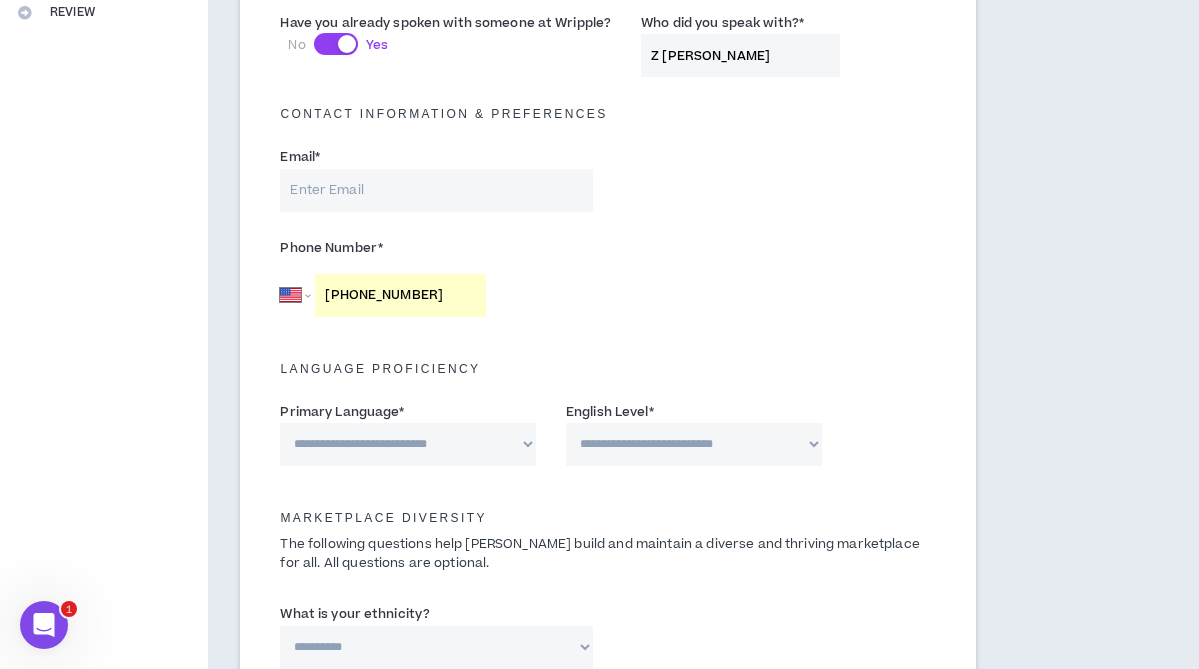 type on "[EMAIL_ADDRESS][DOMAIN_NAME]" 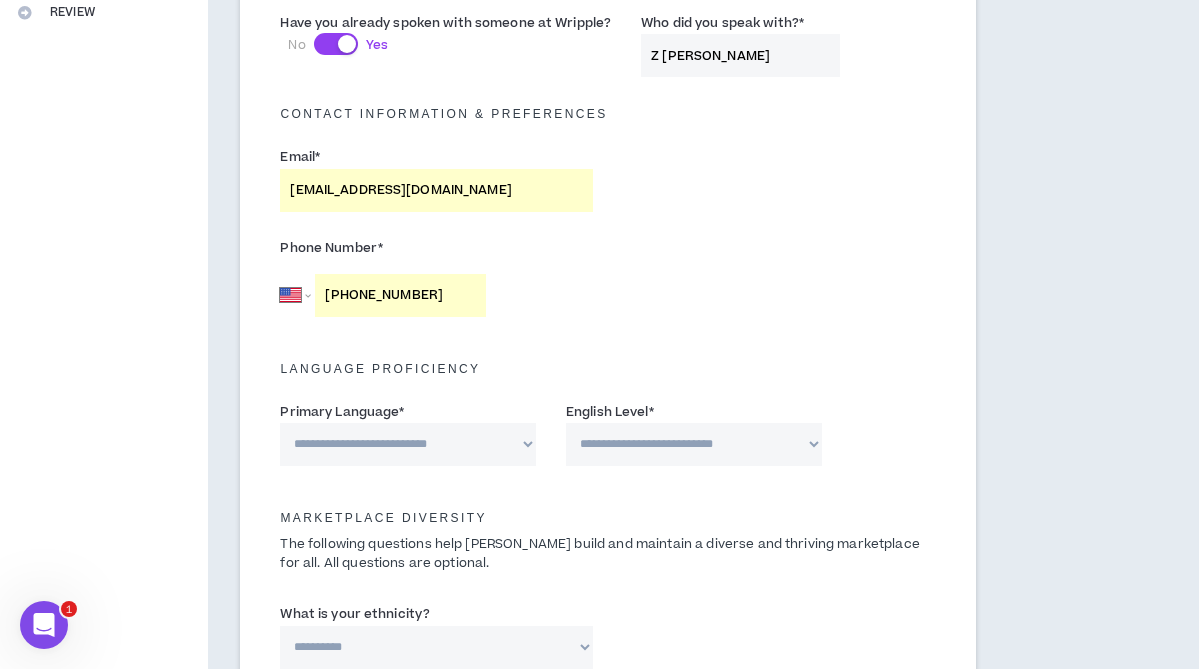 click on "**********" at bounding box center [408, 444] 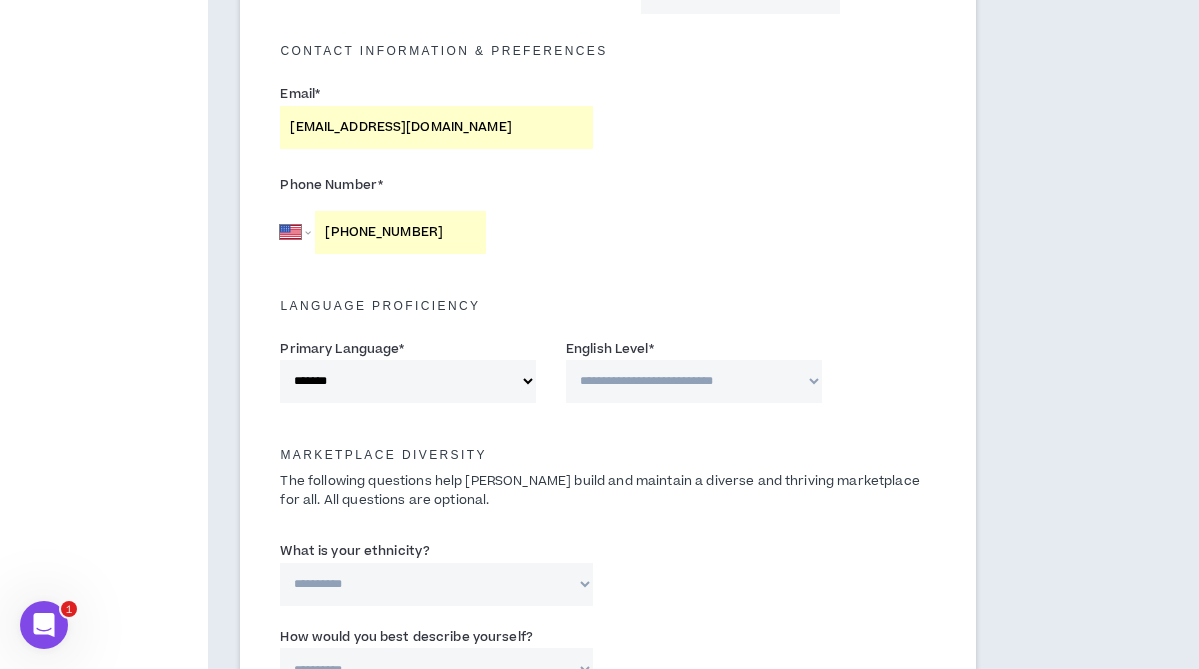 scroll, scrollTop: 563, scrollLeft: 0, axis: vertical 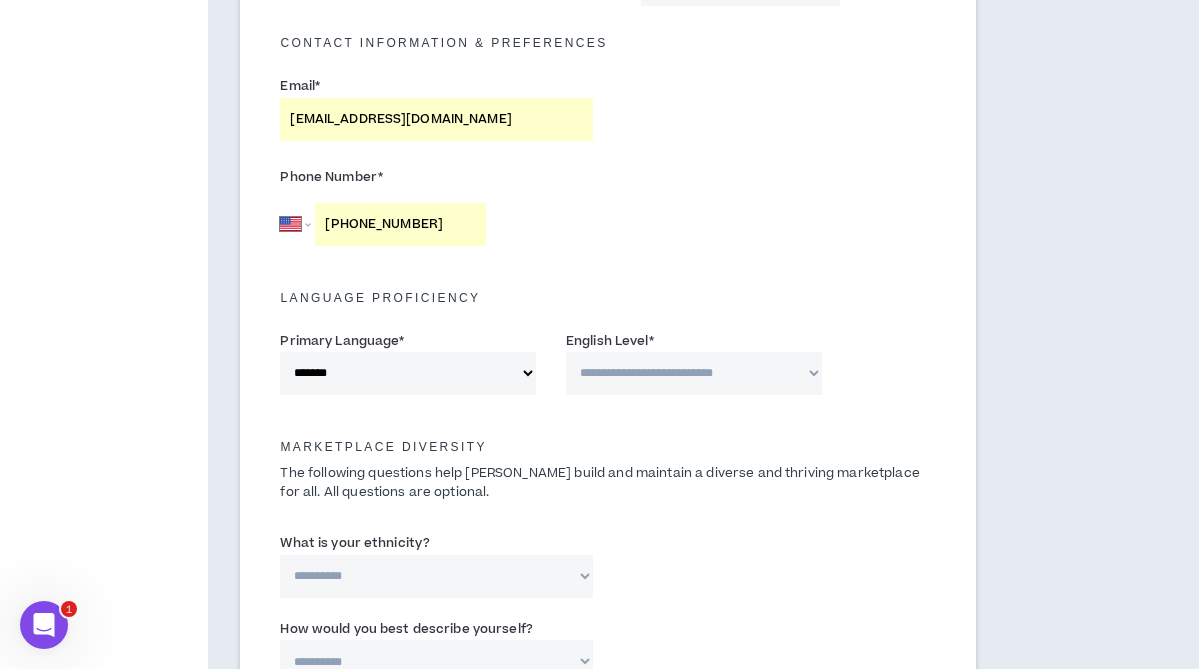 click on "**********" at bounding box center [694, 373] 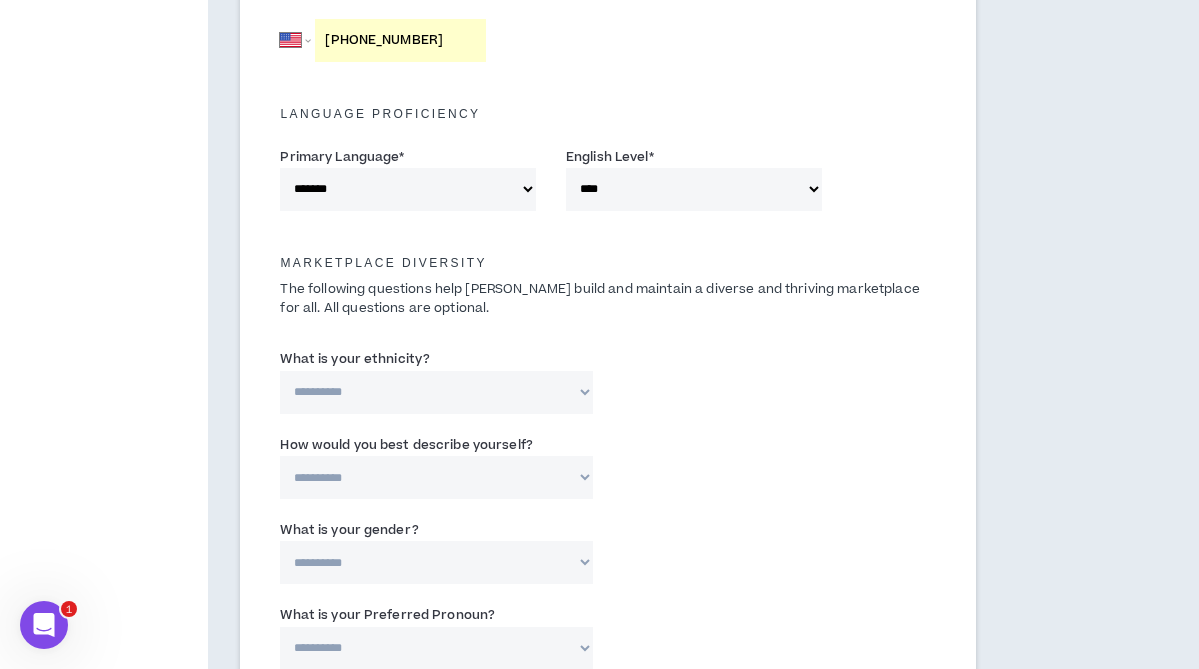 scroll, scrollTop: 758, scrollLeft: 0, axis: vertical 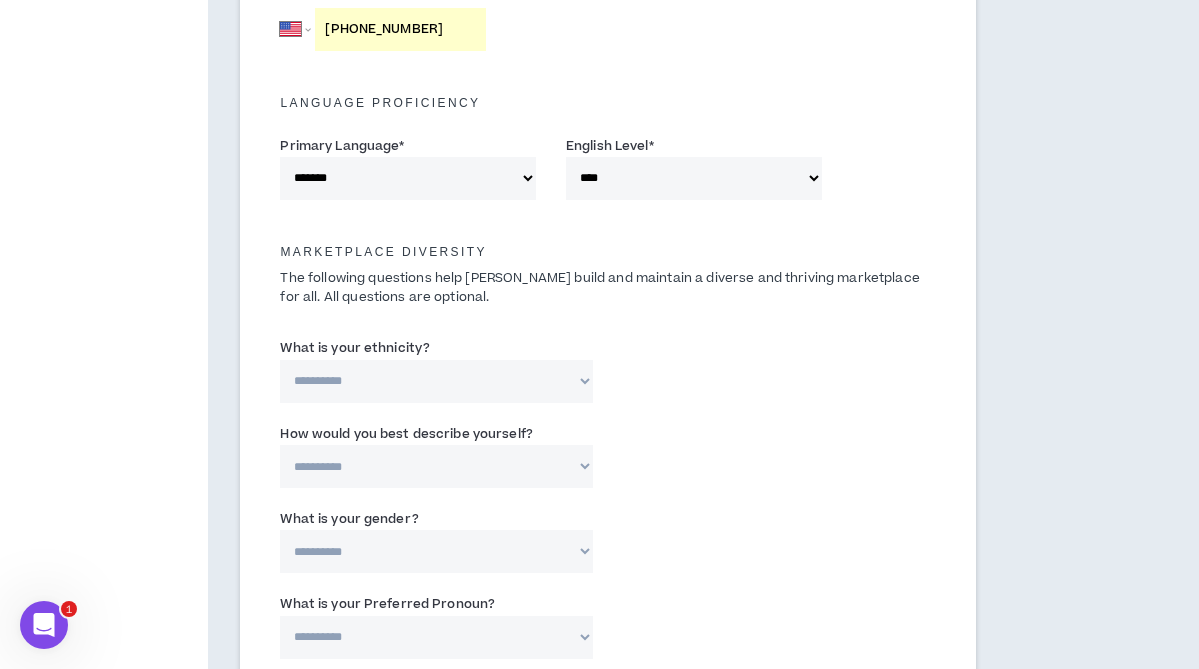 click on "**********" at bounding box center [436, 381] 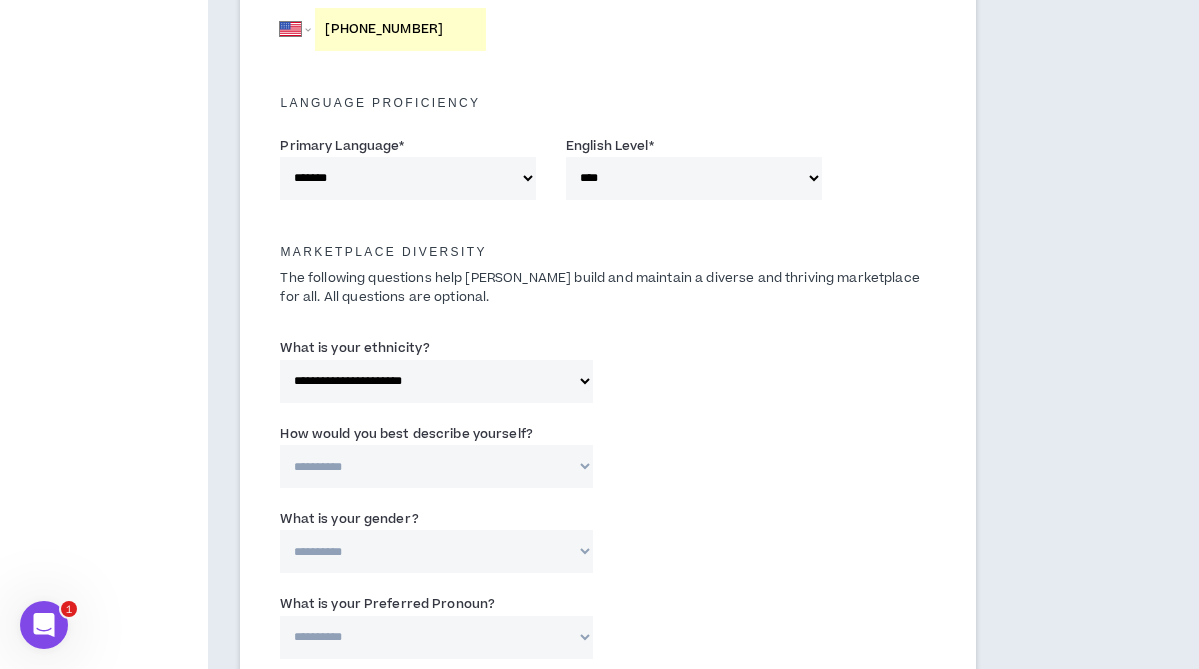 click on "**********" at bounding box center (436, 466) 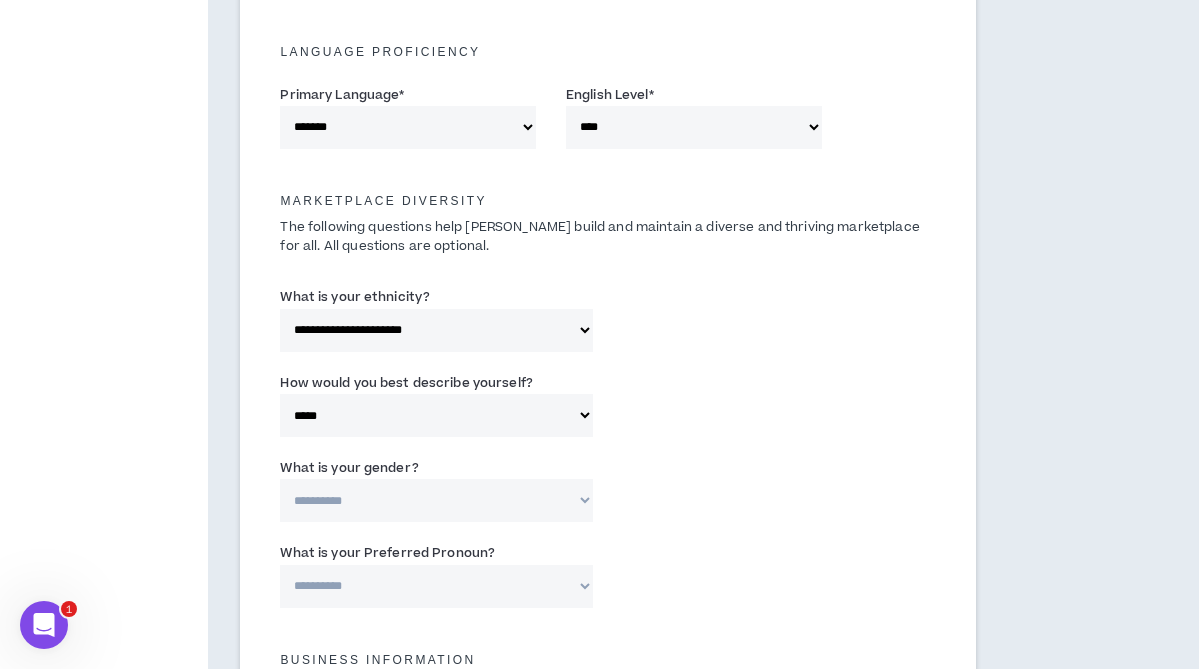 scroll, scrollTop: 837, scrollLeft: 0, axis: vertical 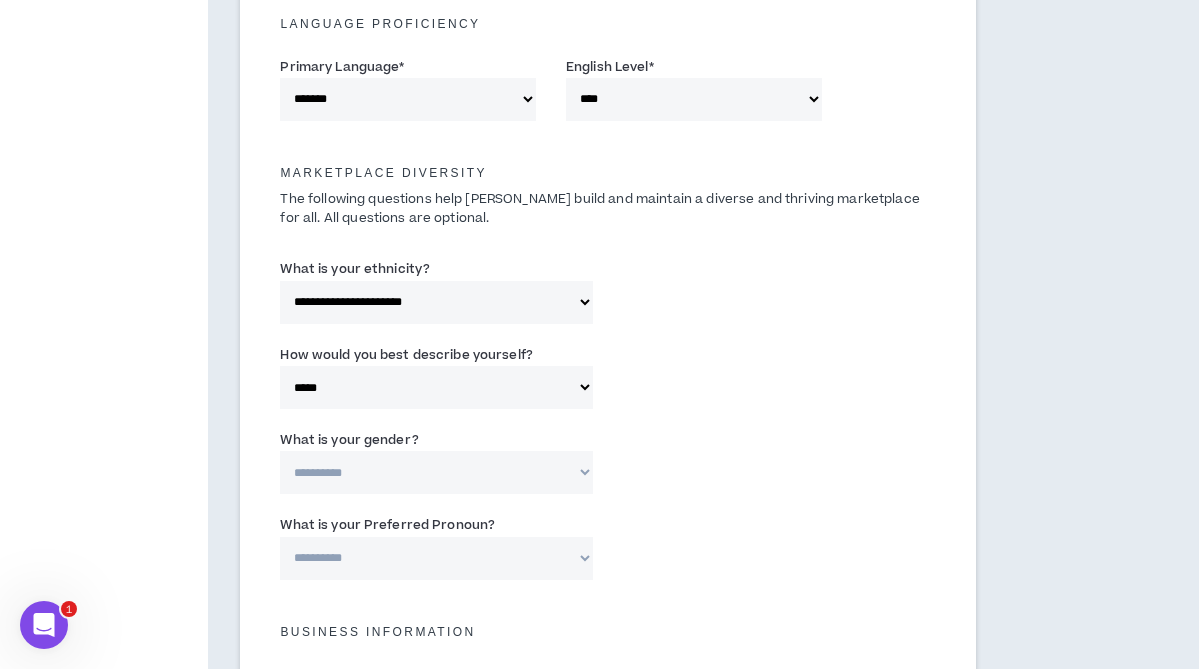 click on "**********" at bounding box center [436, 472] 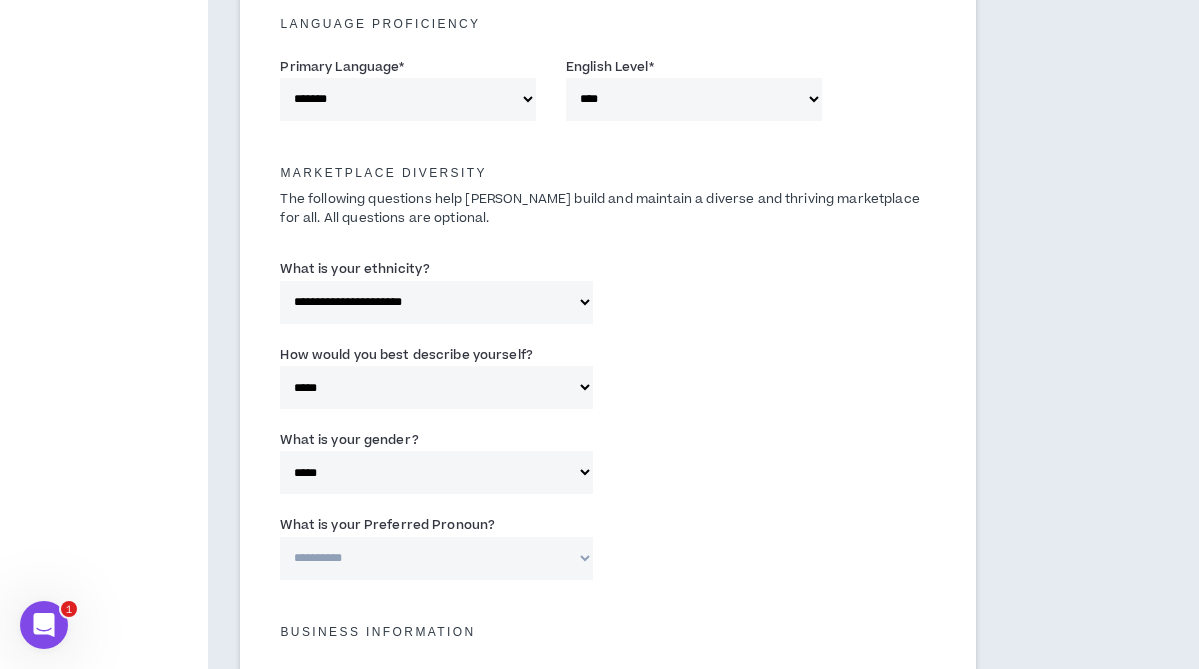 scroll, scrollTop: 840, scrollLeft: 0, axis: vertical 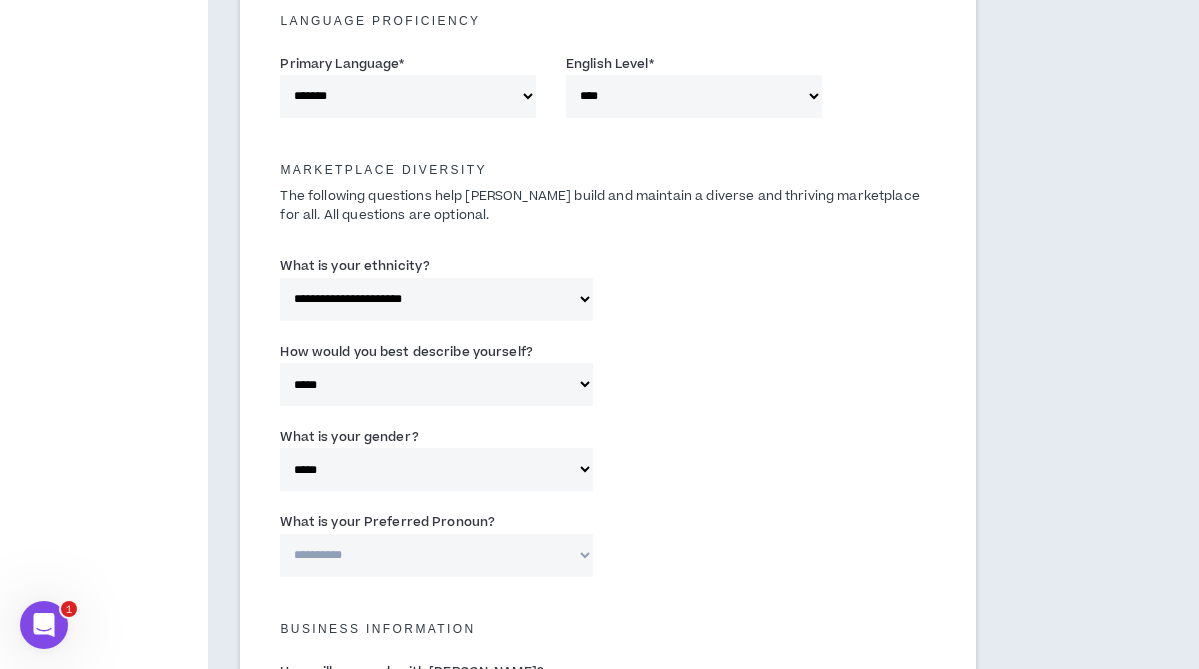 click on "**********" at bounding box center [436, 555] 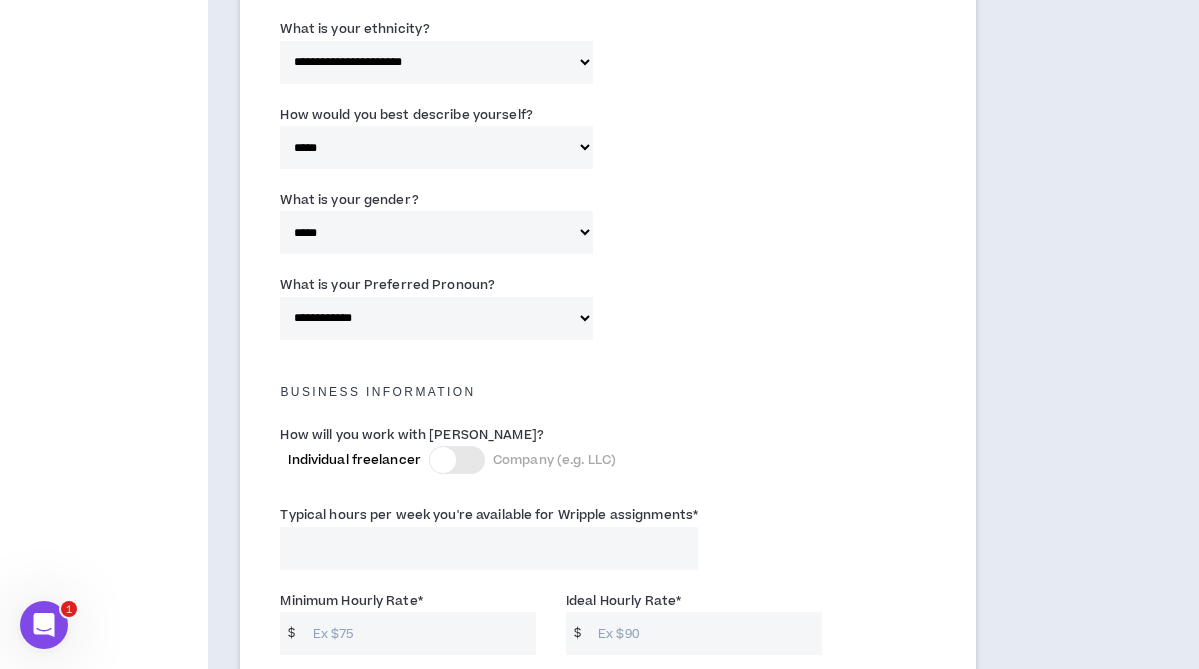 scroll, scrollTop: 1095, scrollLeft: 0, axis: vertical 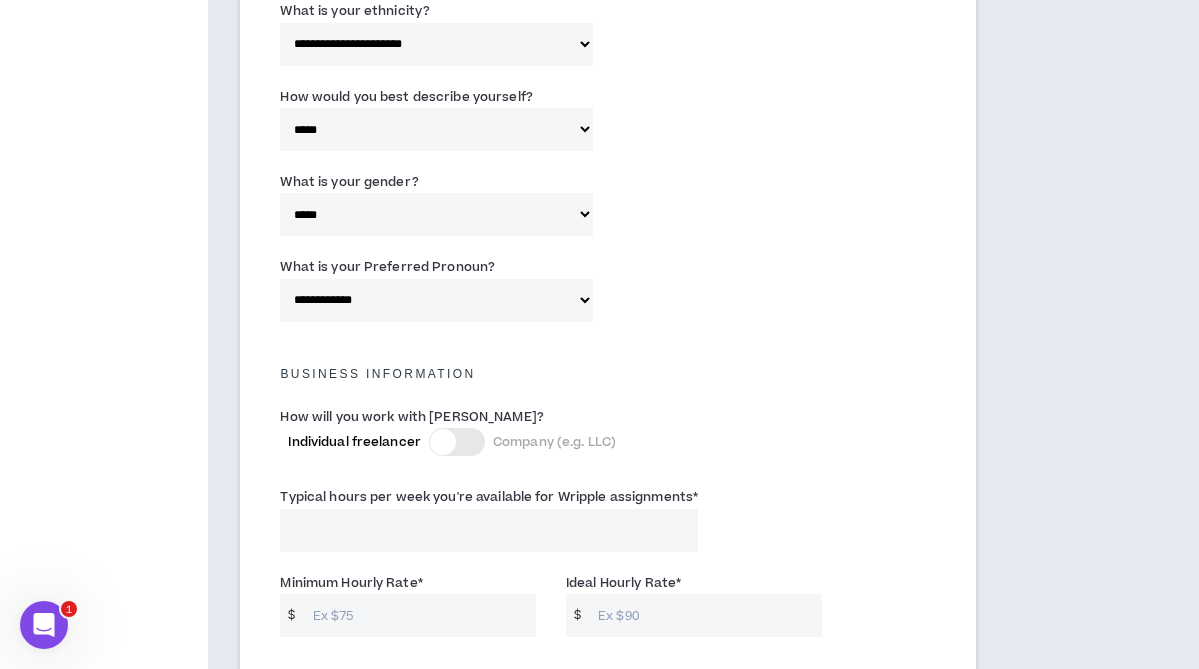 click on "Typical hours per week you're available for Wripple assignments  *" at bounding box center [489, 530] 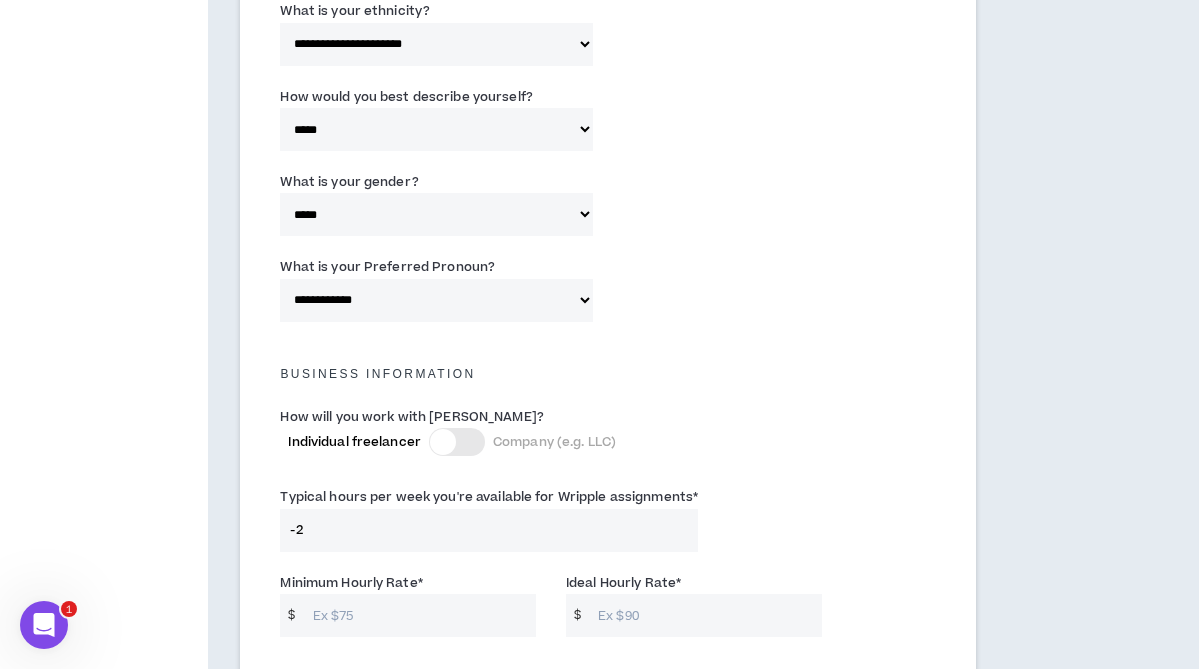 type on "-3" 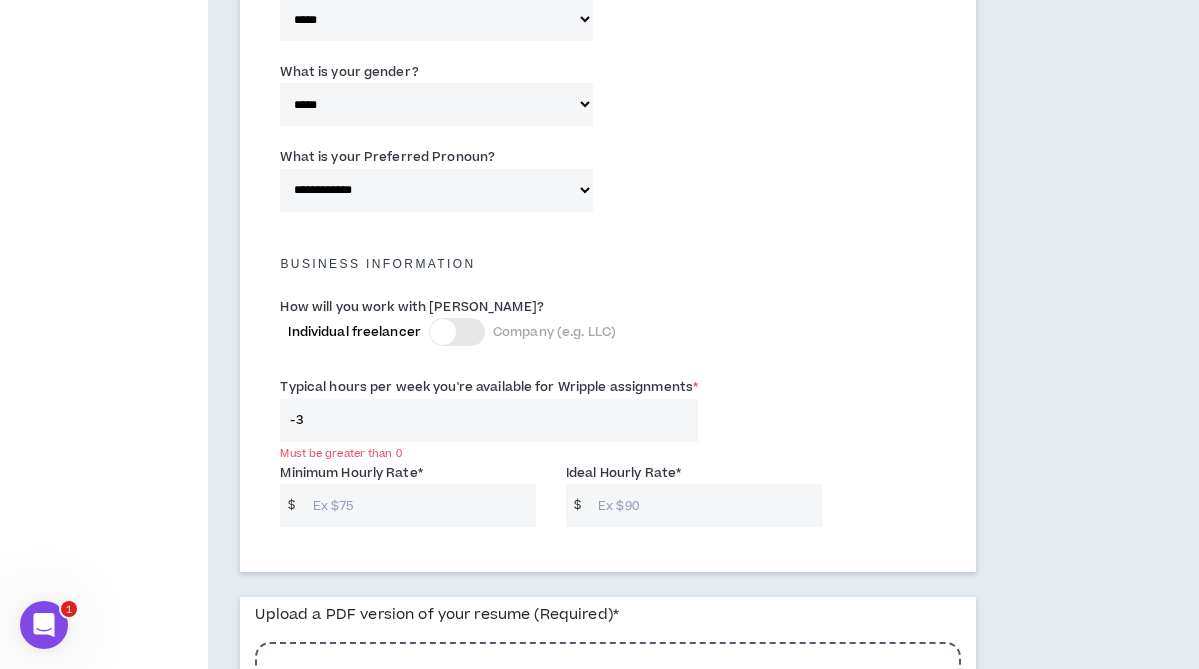 scroll, scrollTop: 1208, scrollLeft: 0, axis: vertical 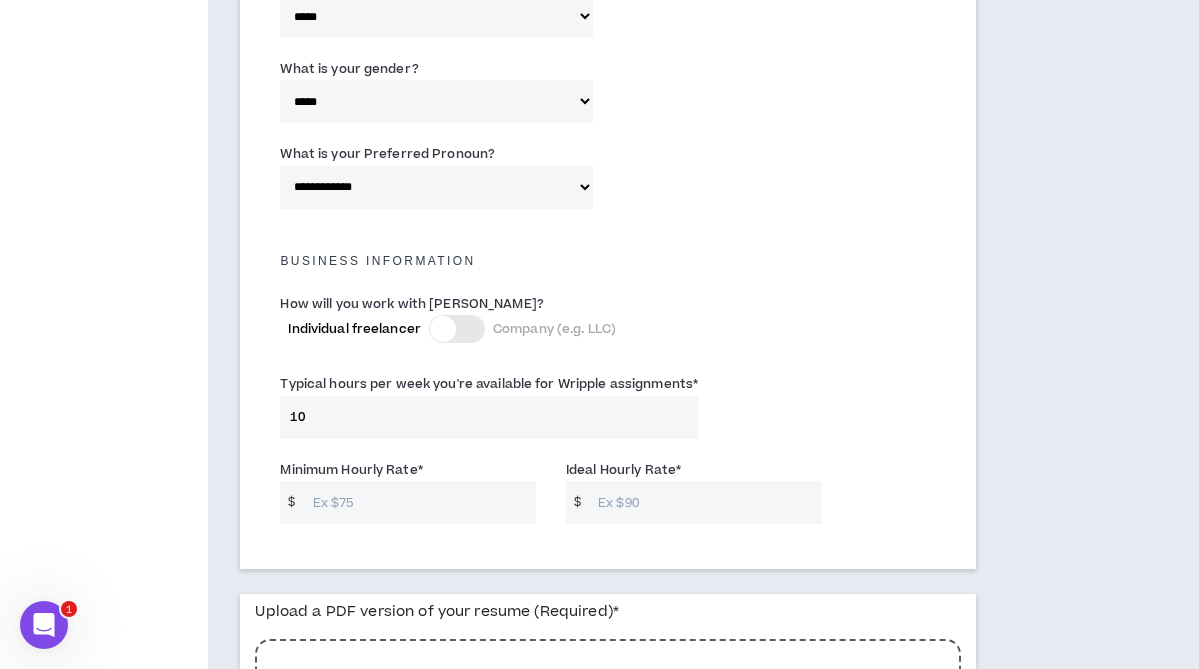 type on "10" 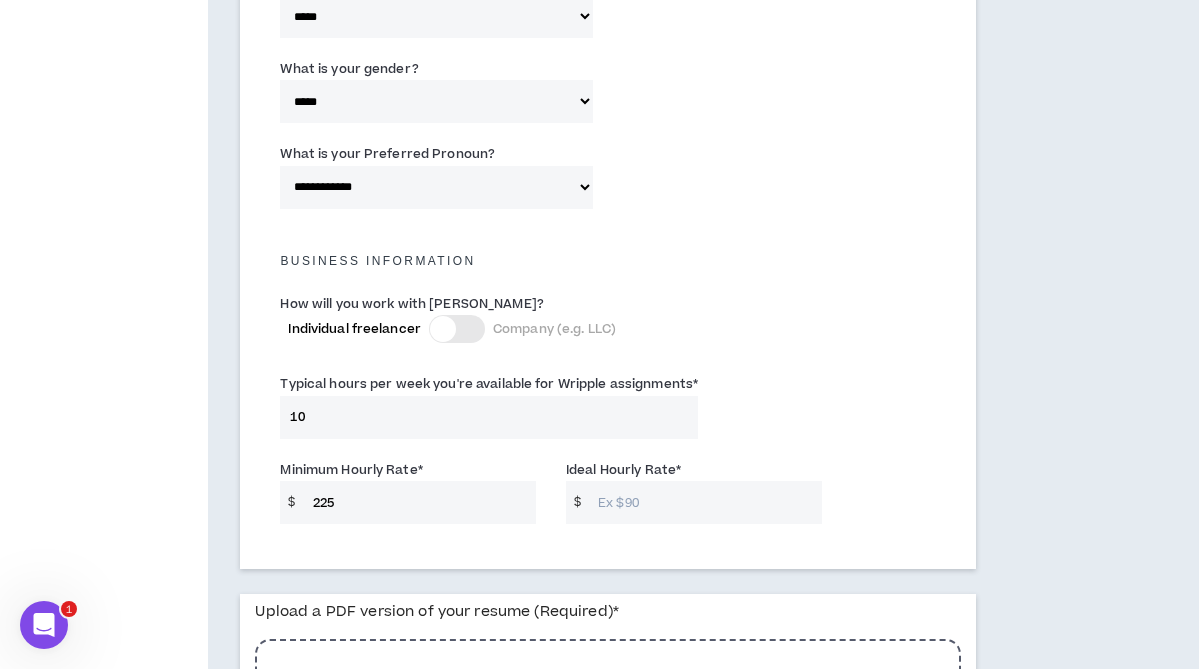type on "225" 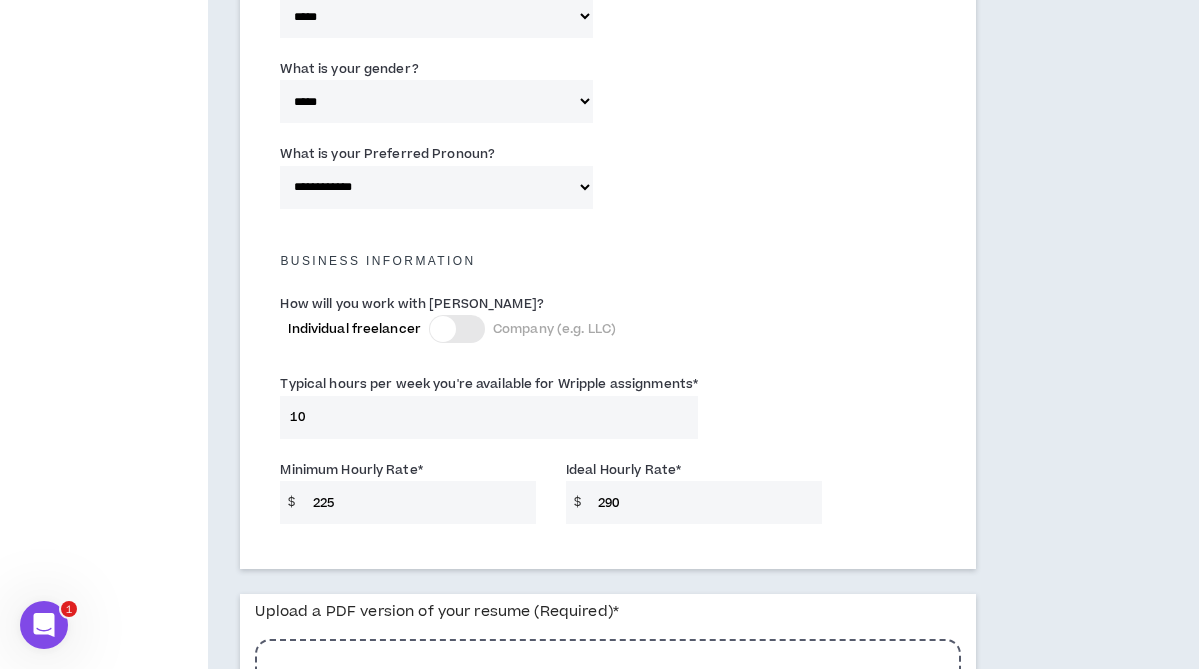 type on "290" 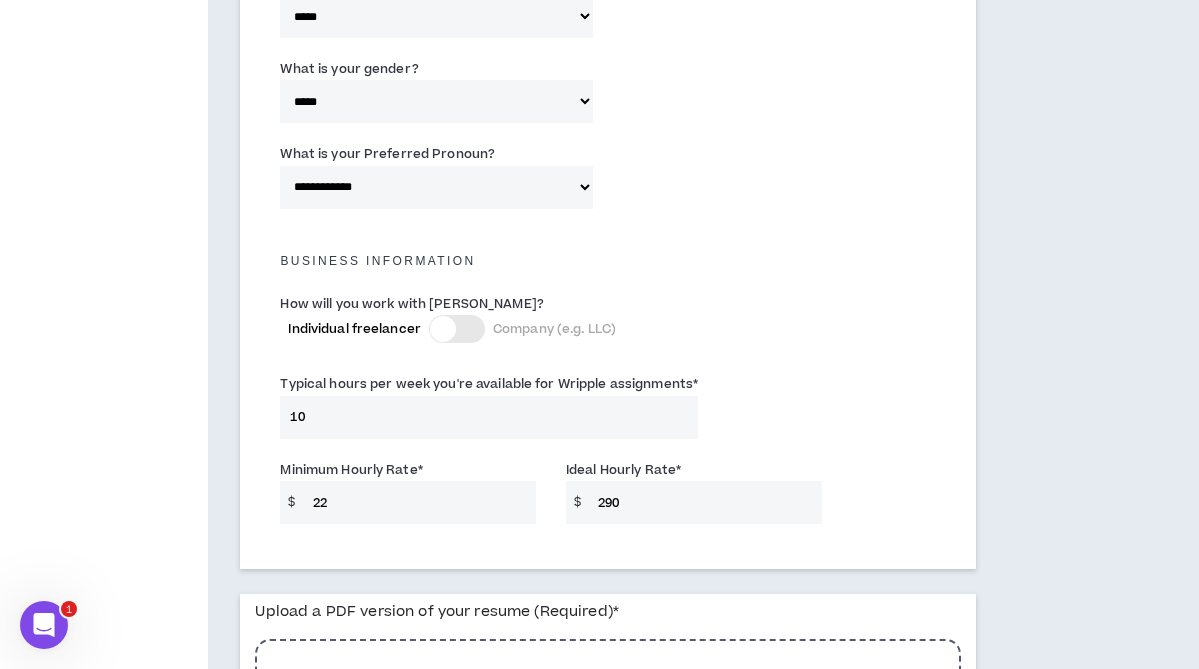 type on "2" 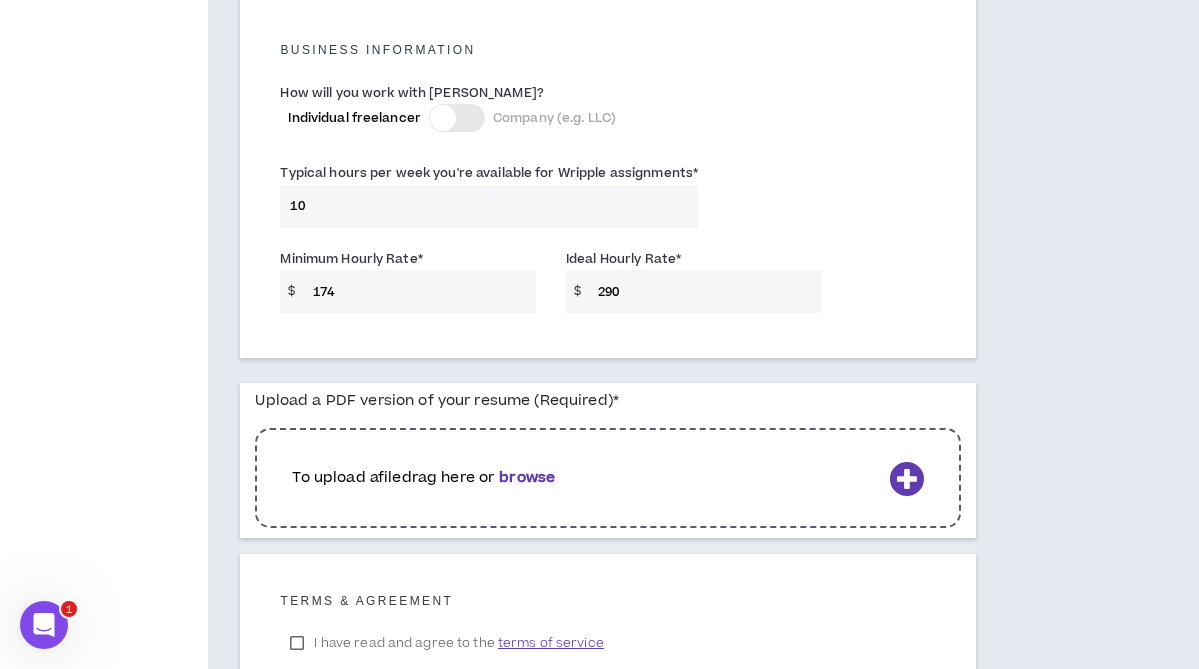 scroll, scrollTop: 1572, scrollLeft: 0, axis: vertical 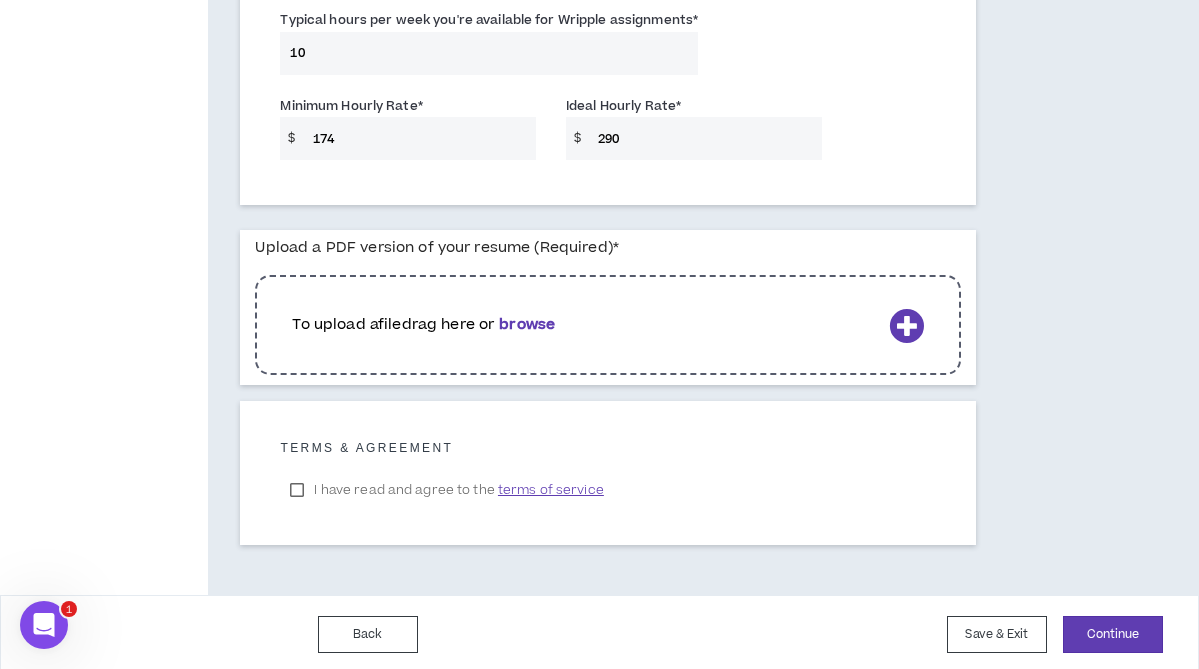 type on "174" 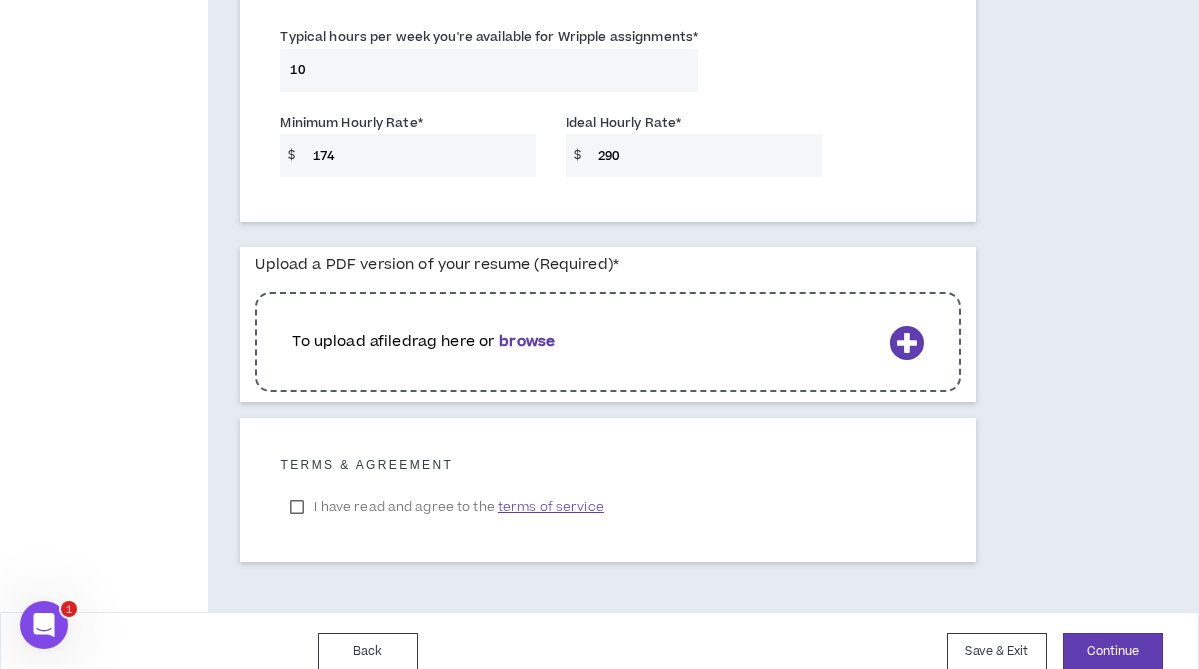 scroll, scrollTop: 1577, scrollLeft: 0, axis: vertical 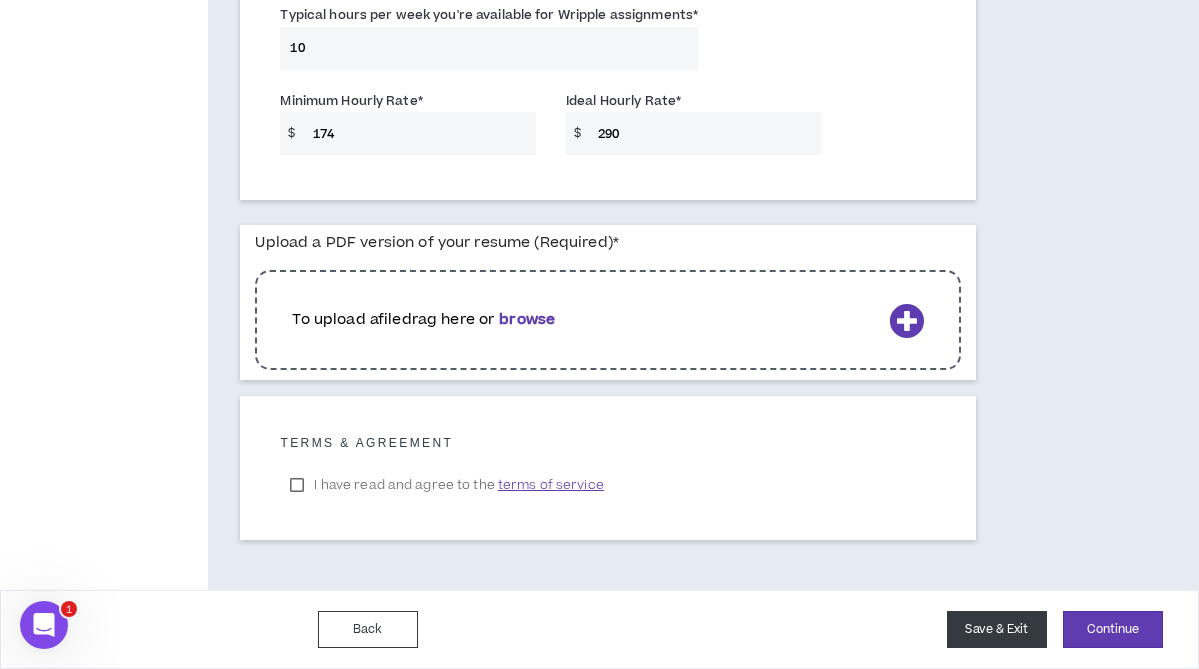 click on "Save & Exit" at bounding box center [997, 629] 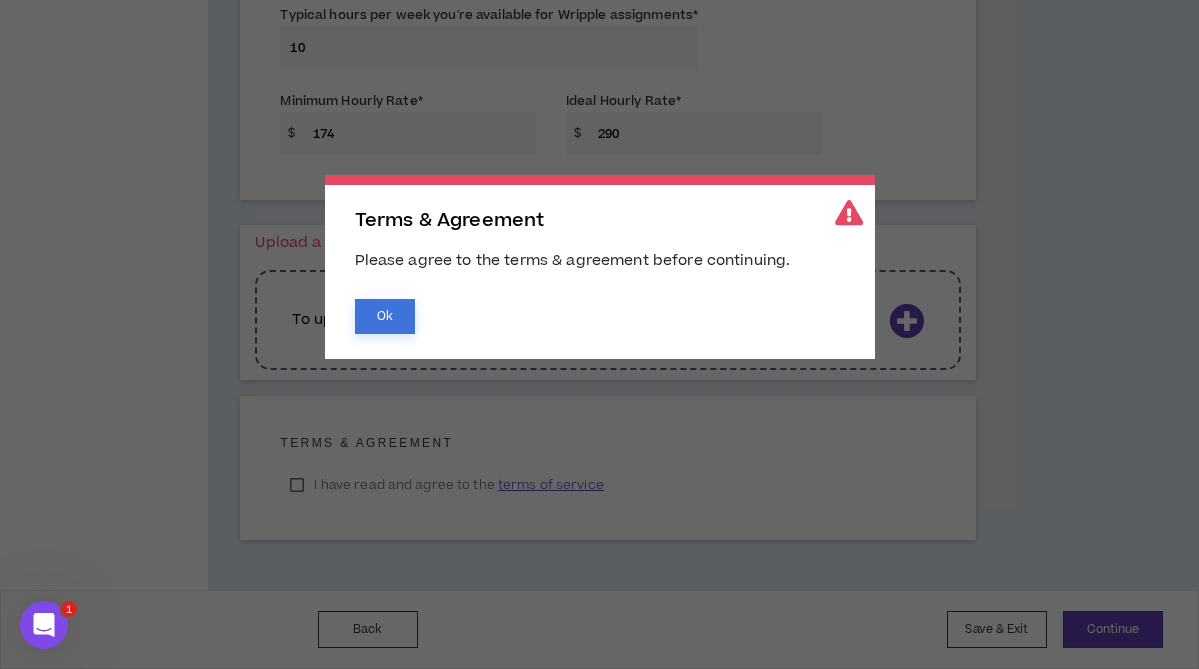 click on "Ok" at bounding box center [385, 316] 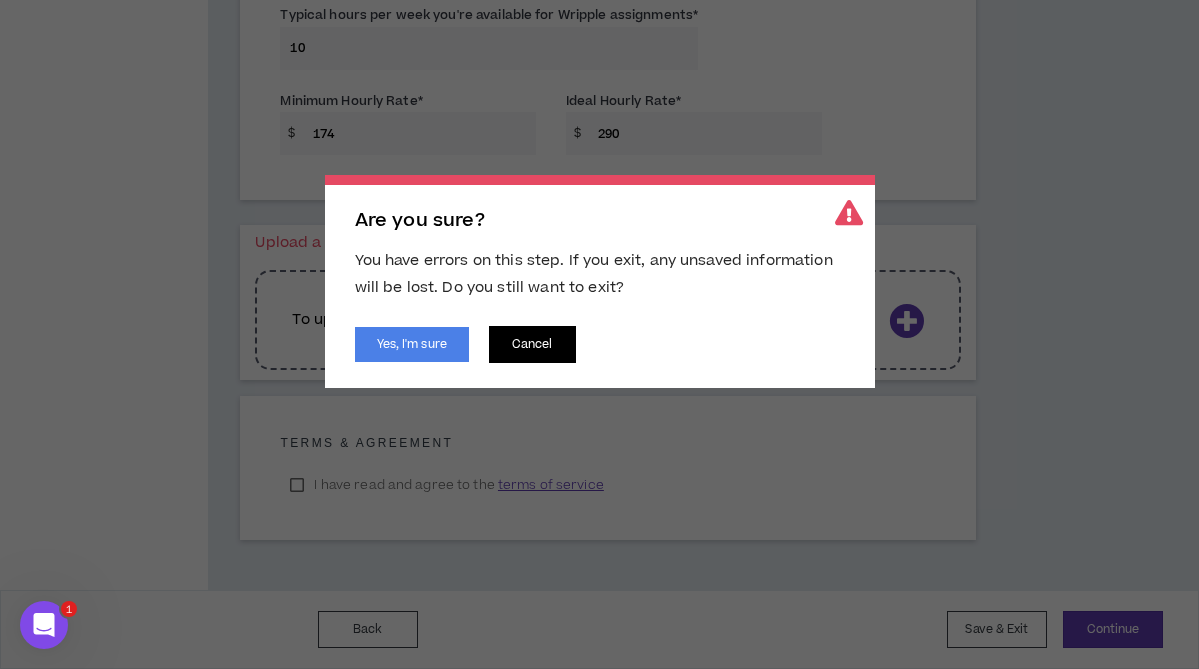 click on "Cancel" at bounding box center [532, 344] 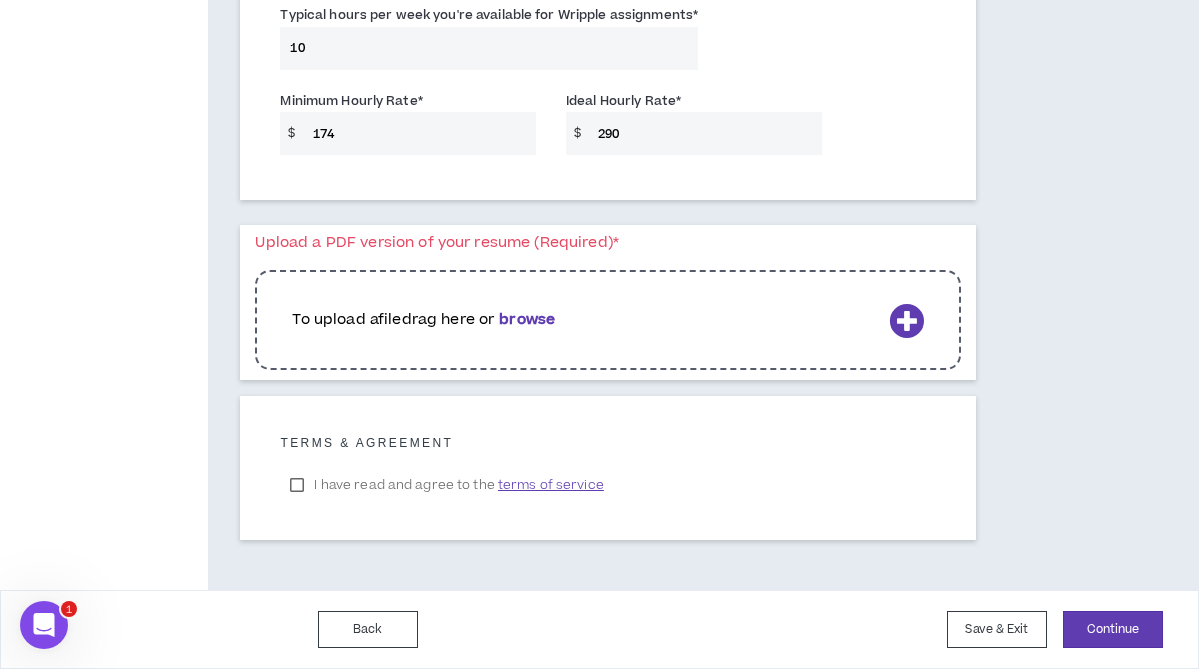 click on "I have read and agree to the    terms of service" at bounding box center (446, 485) 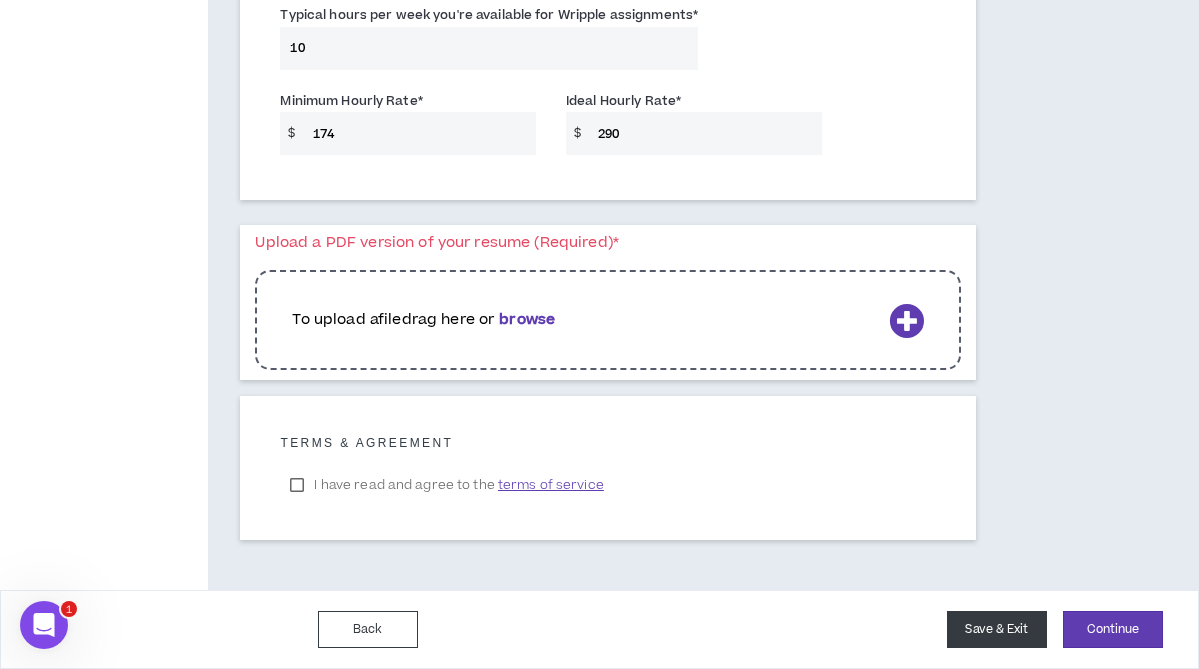click on "Save & Exit" at bounding box center (997, 629) 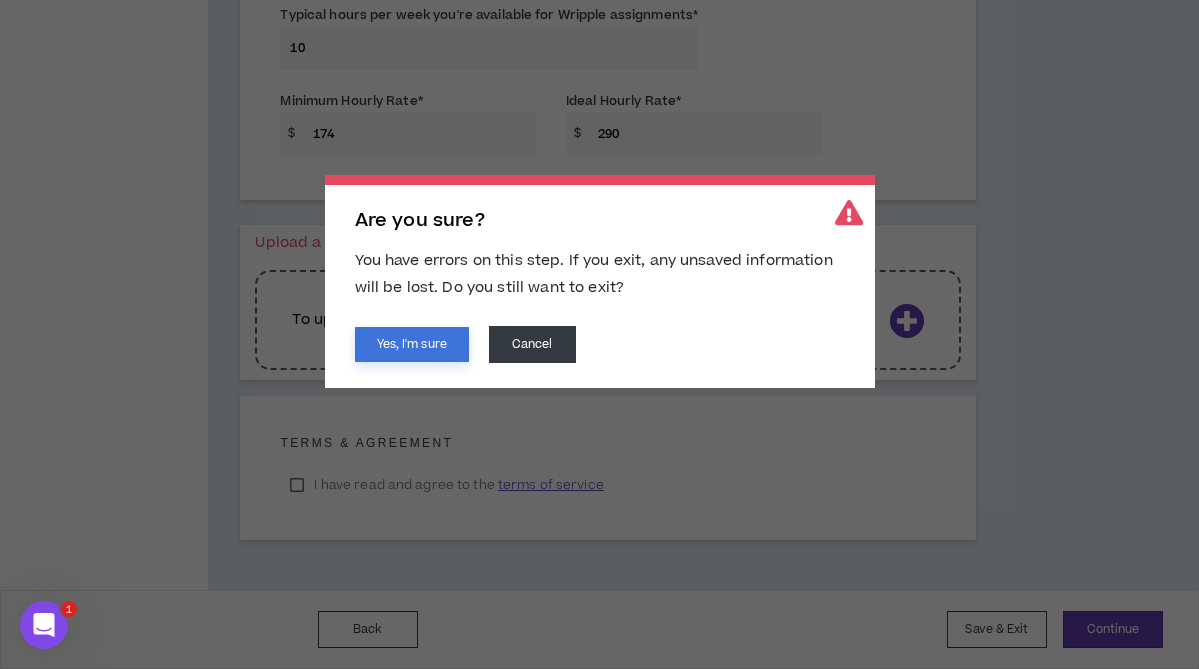click on "Yes, I'm sure" at bounding box center (412, 344) 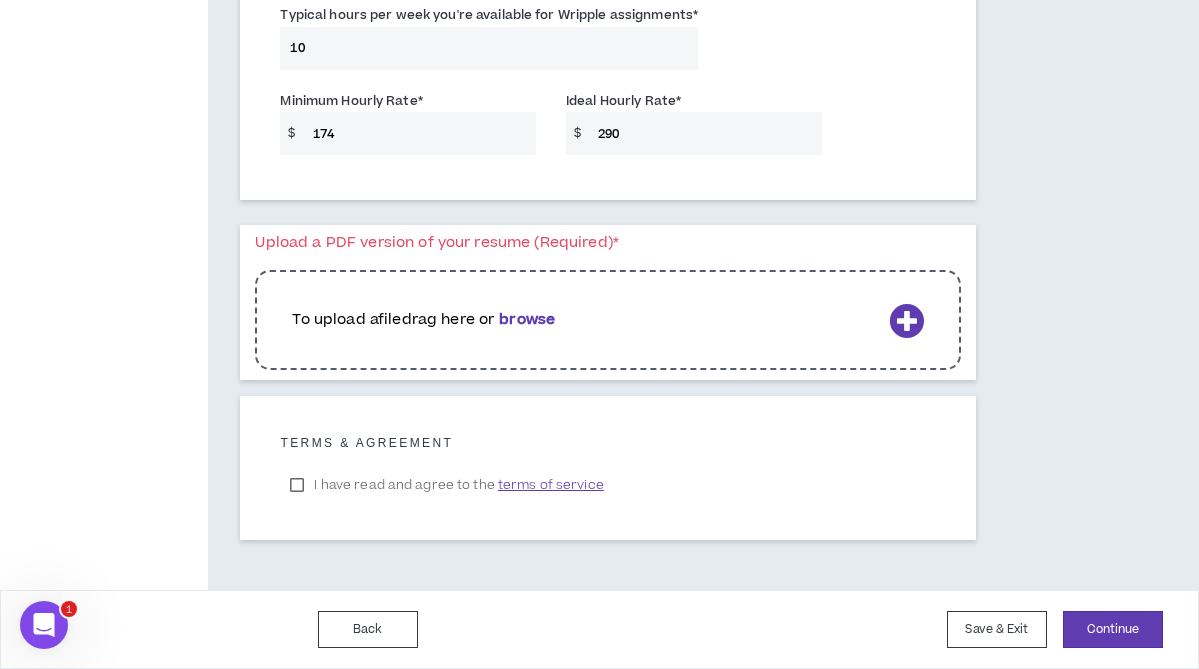 scroll, scrollTop: 0, scrollLeft: 0, axis: both 